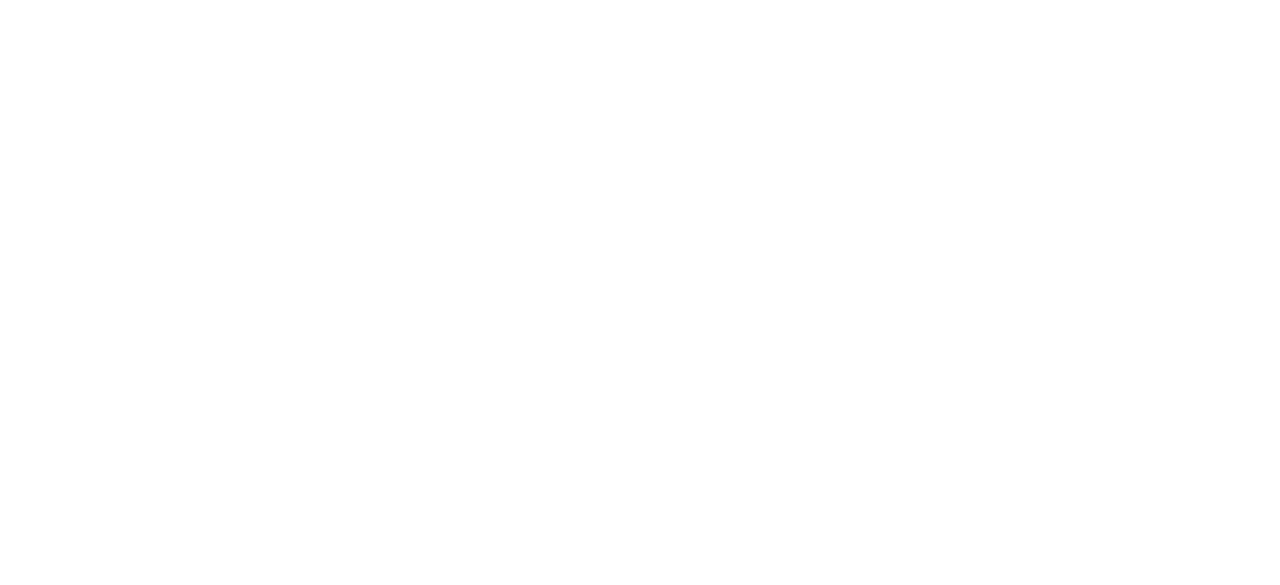 scroll, scrollTop: 0, scrollLeft: 0, axis: both 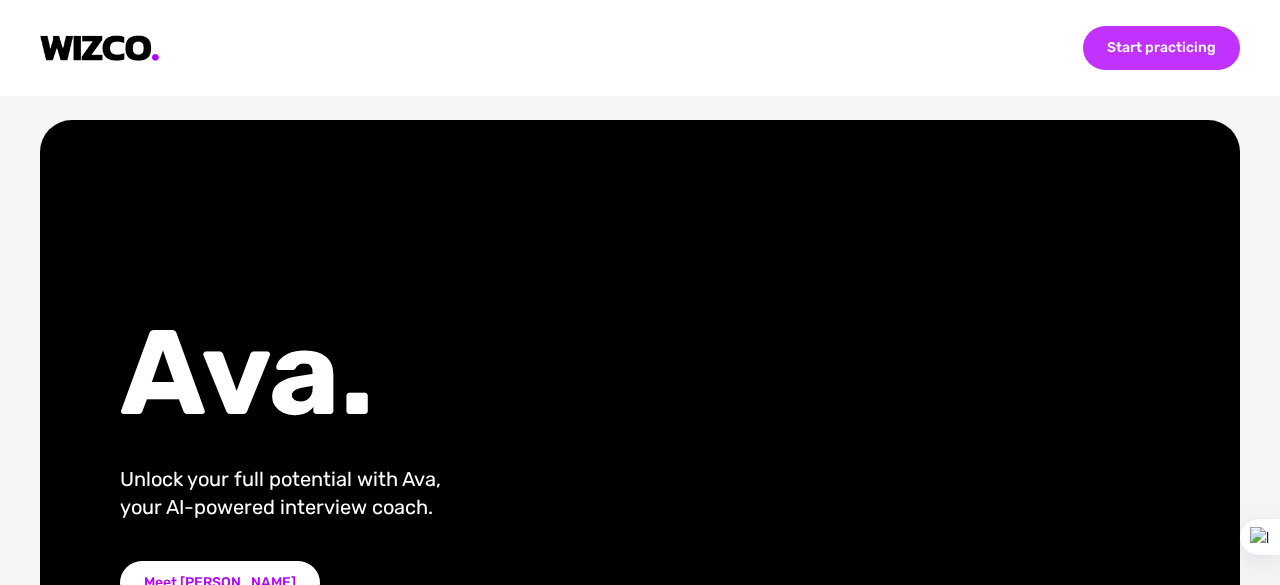 click on "Start practicing" at bounding box center (1161, 48) 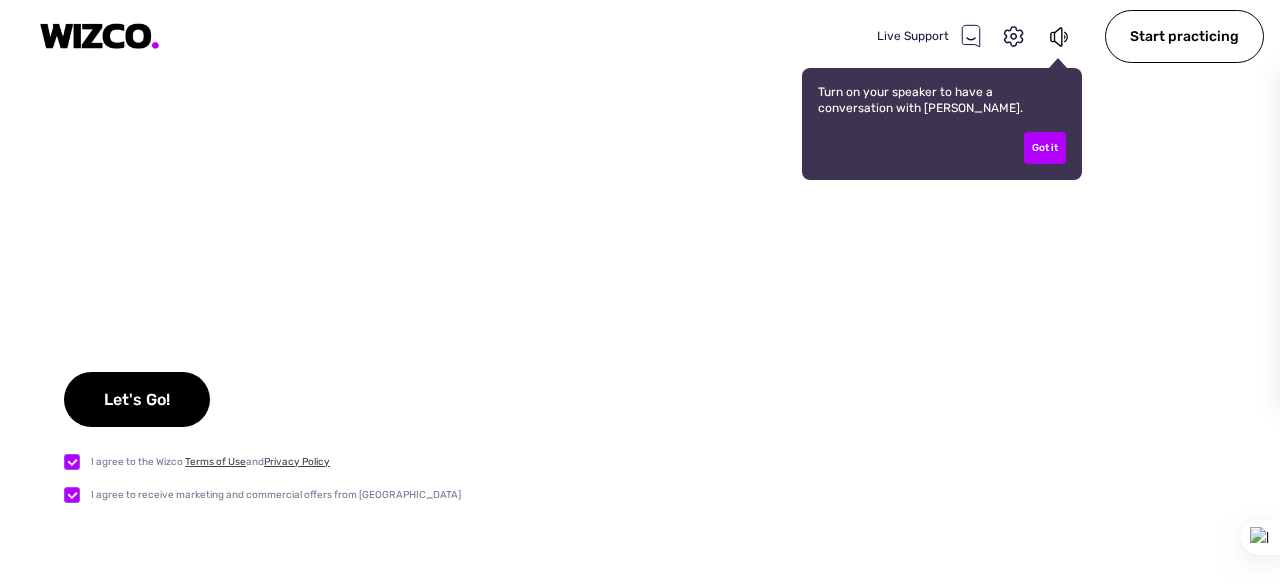 checkbox on "true" 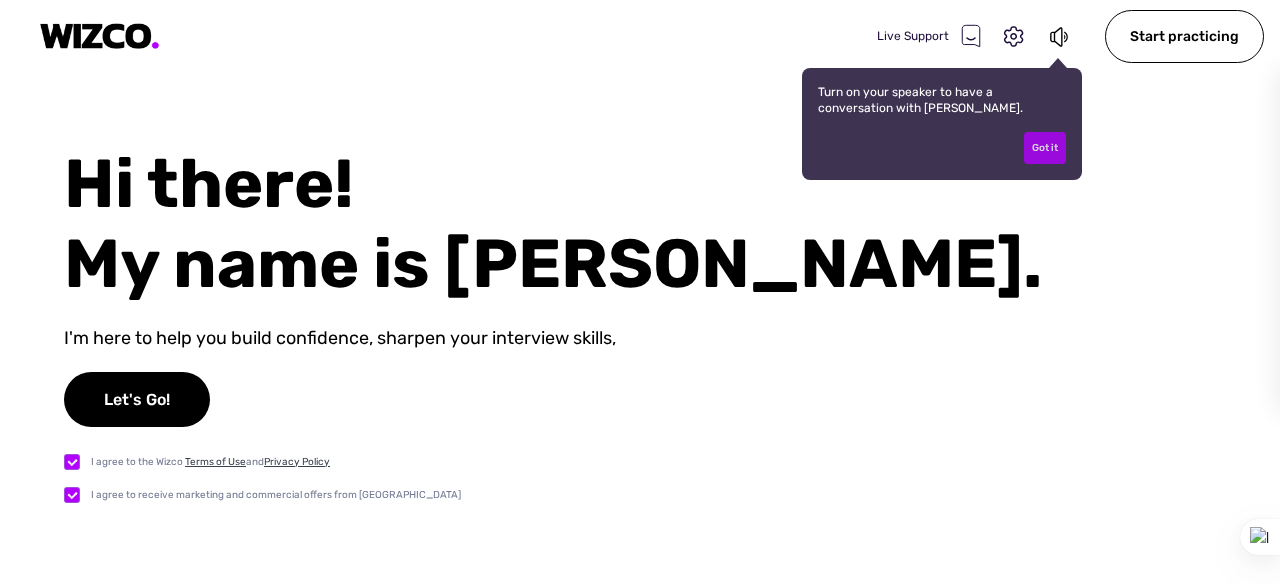 click on "Got it" at bounding box center [1045, 148] 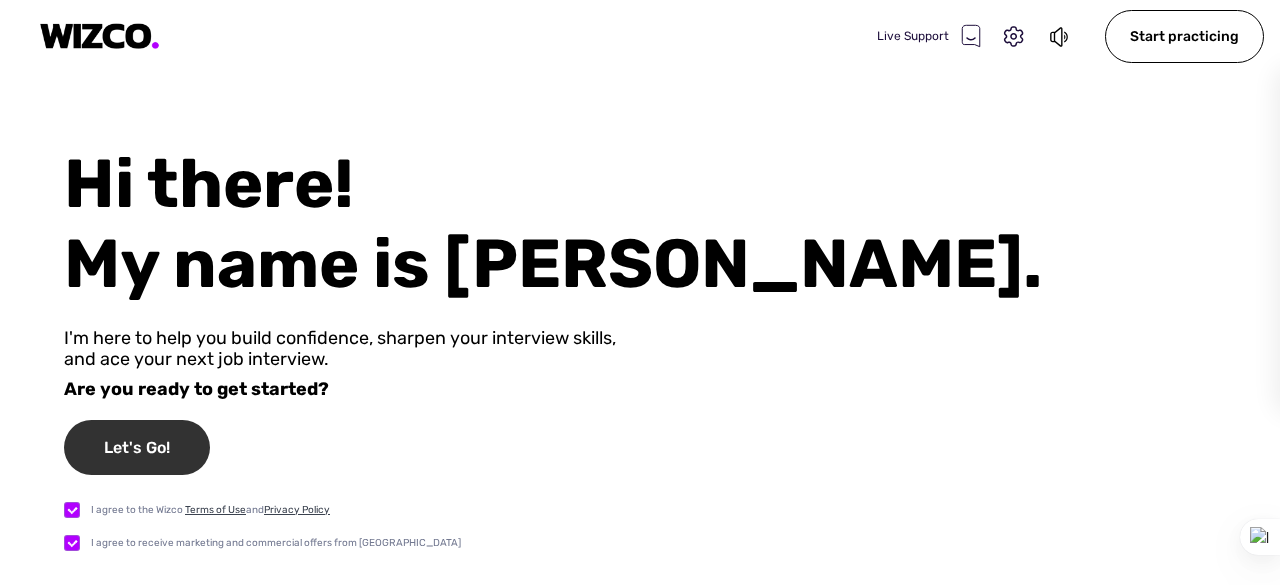 click on "Let's Go!" at bounding box center [137, 447] 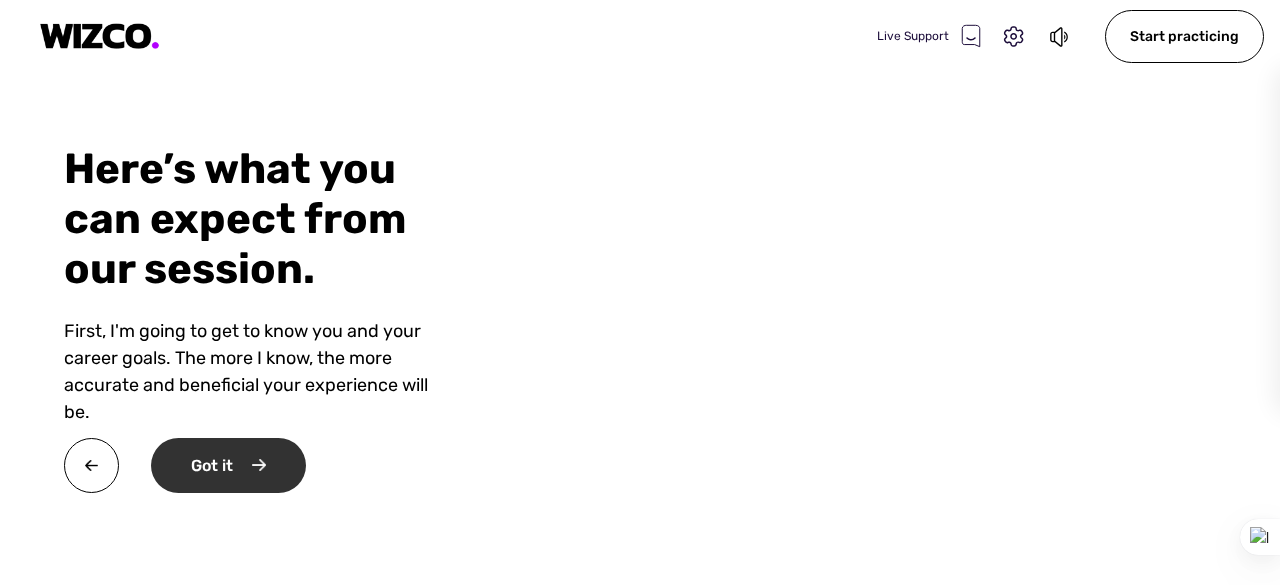 click on "Got it" at bounding box center (228, 465) 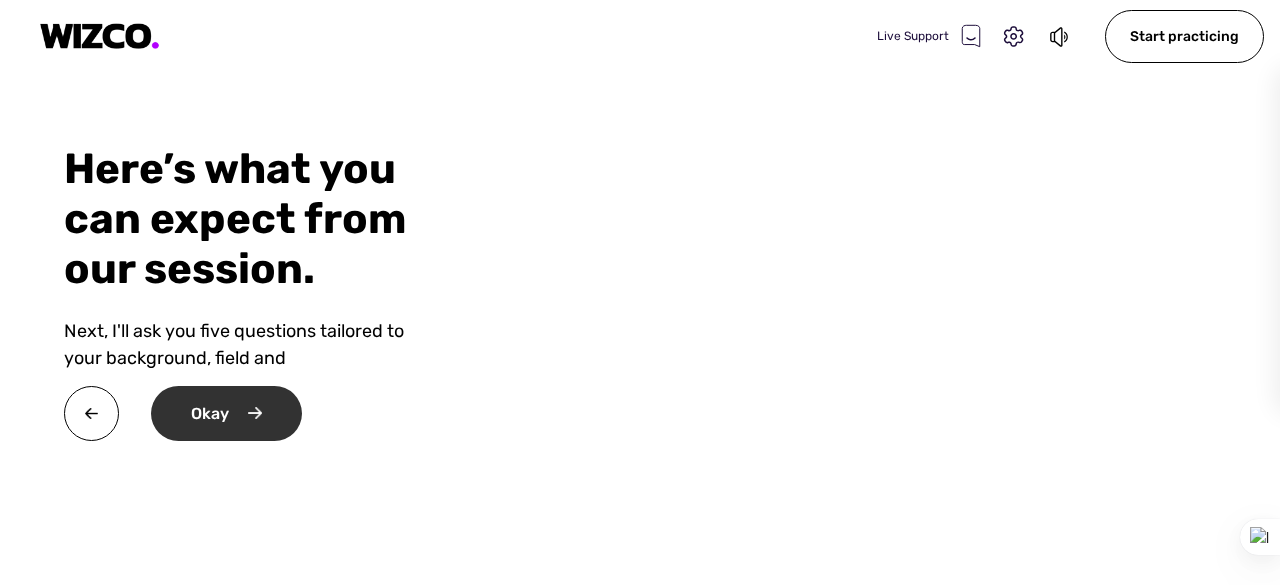 click on "Okay" at bounding box center [226, 413] 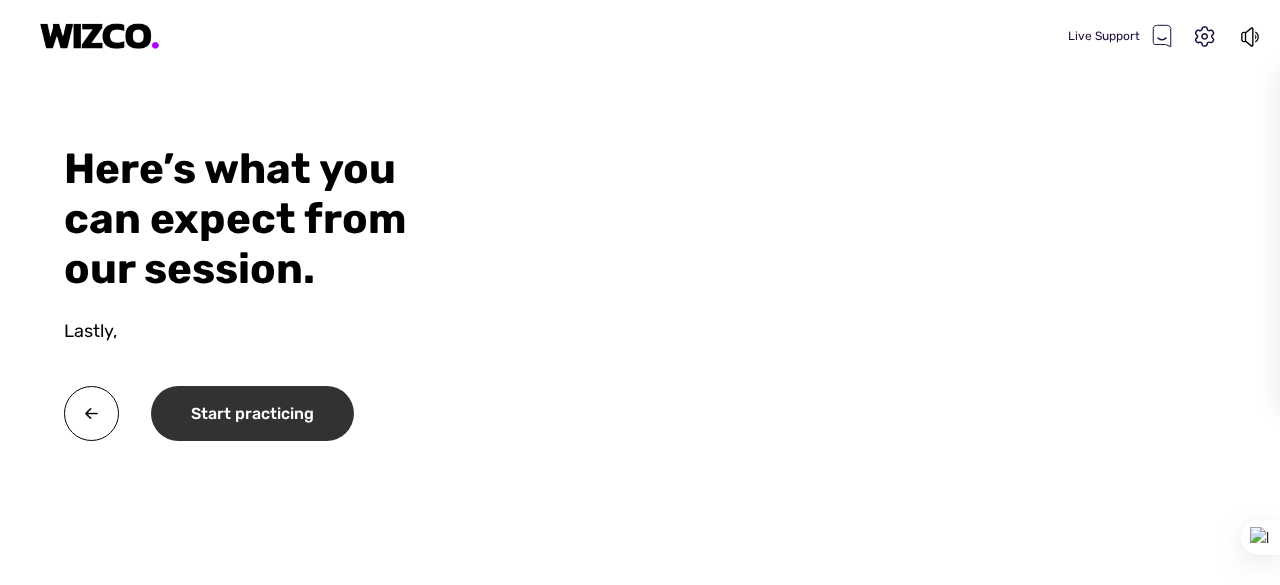 click on "Start practicing" at bounding box center [252, 413] 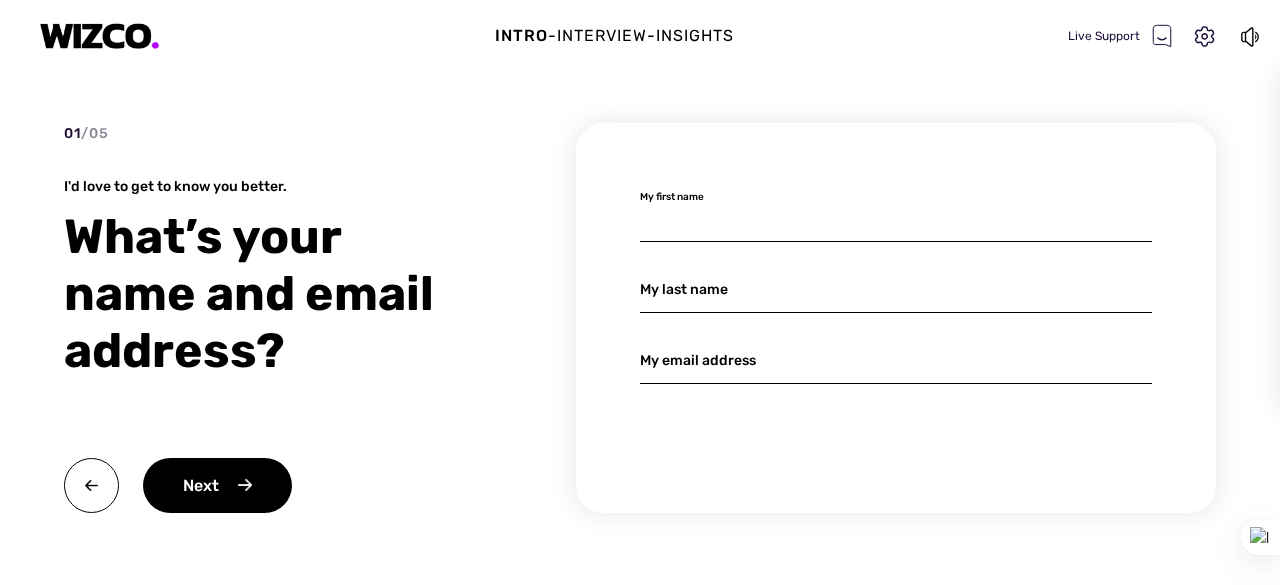 click at bounding box center (896, 218) 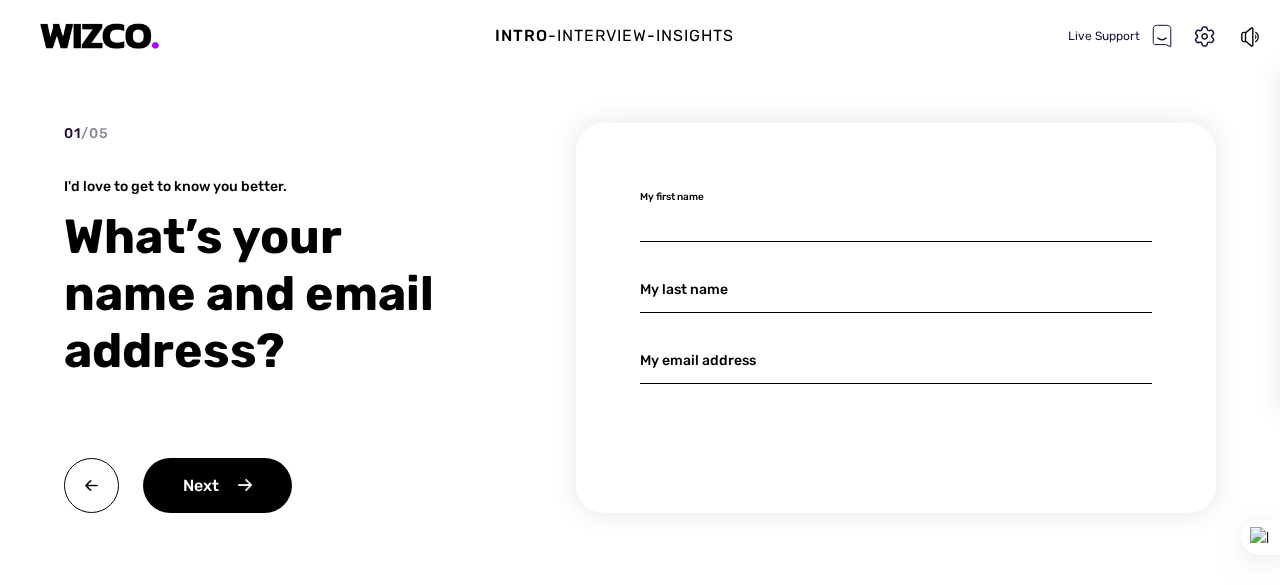 type on "Hardiki" 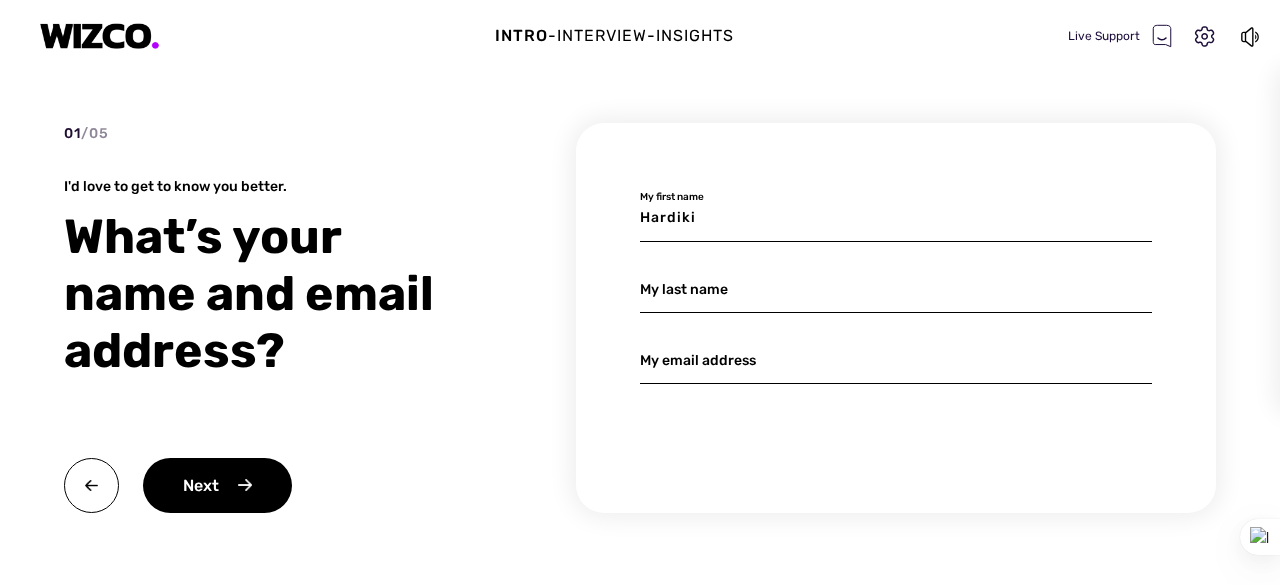 type on "Patil" 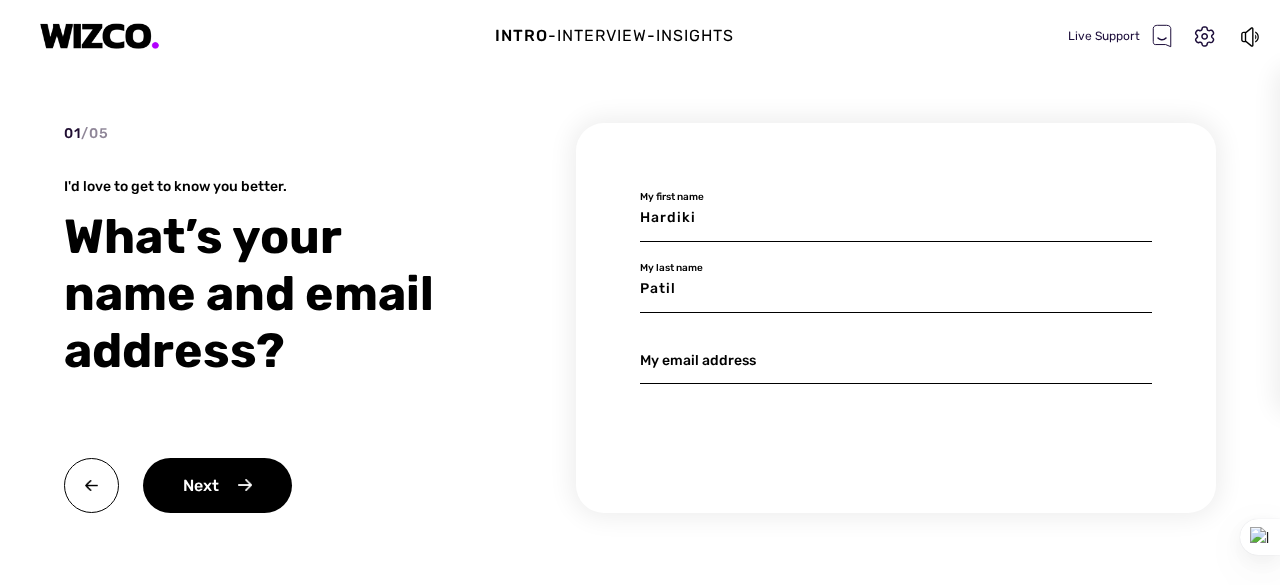click at bounding box center [896, 360] 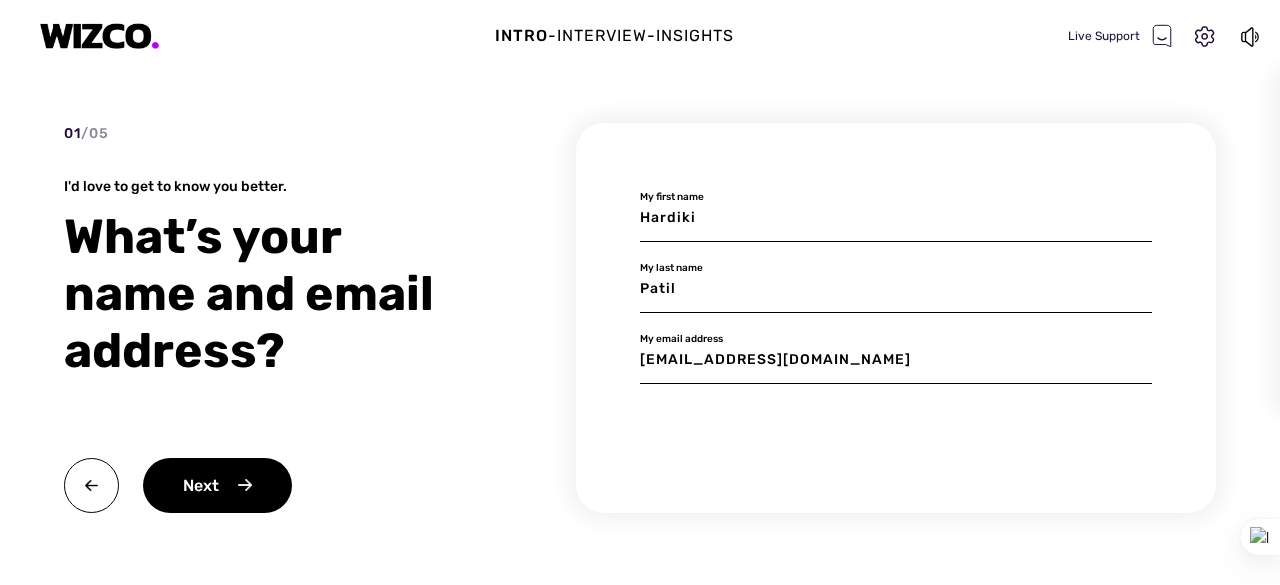 type on "[EMAIL_ADDRESS][DOMAIN_NAME]" 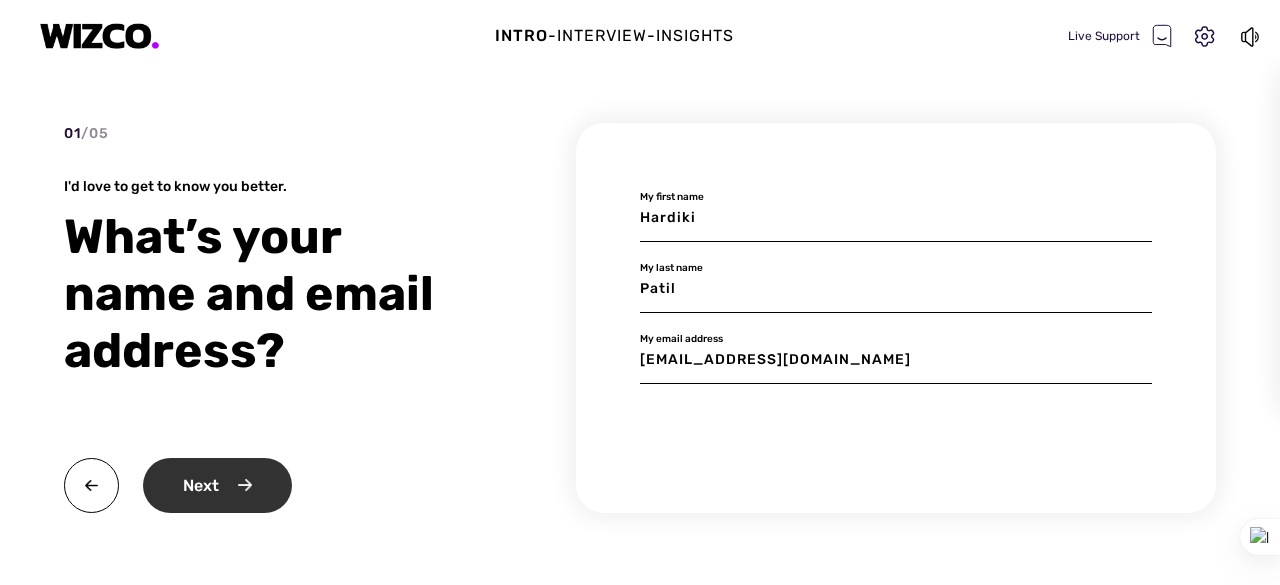 click on "Next" at bounding box center (217, 485) 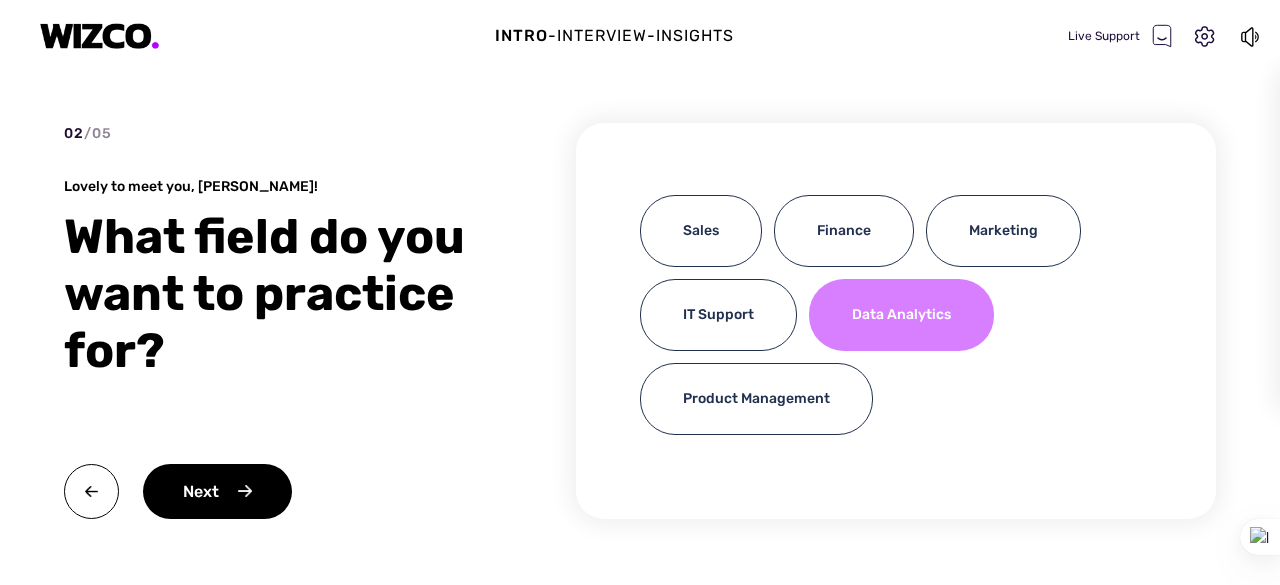 click on "Data Analytics" at bounding box center [901, 315] 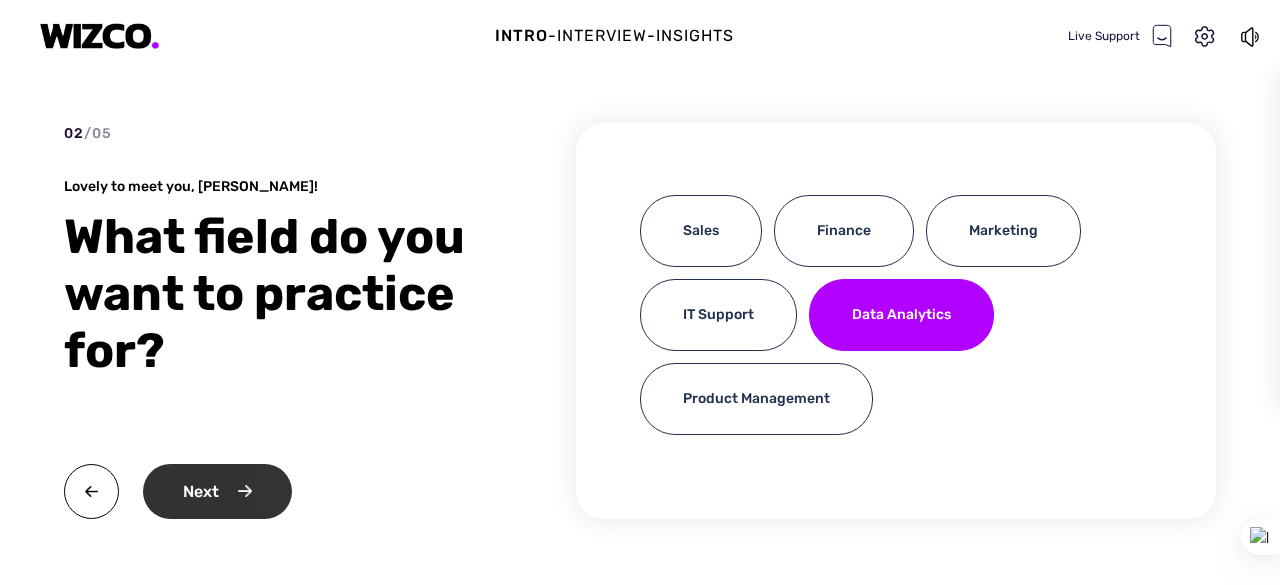 click on "Next" at bounding box center [217, 491] 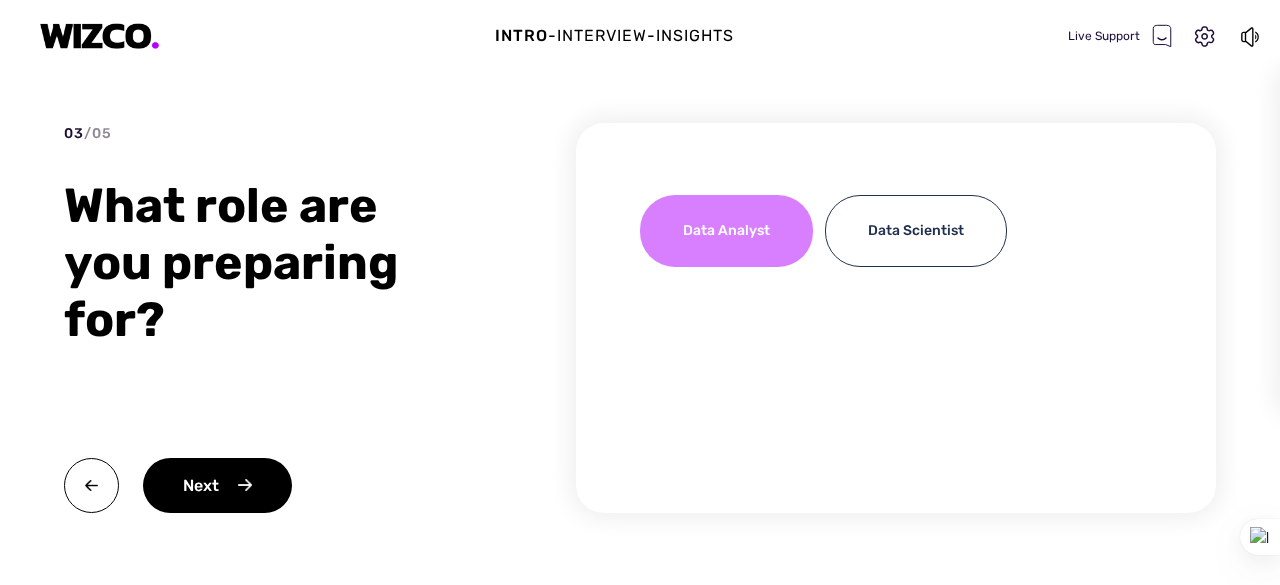 click on "Data Analyst" at bounding box center (726, 231) 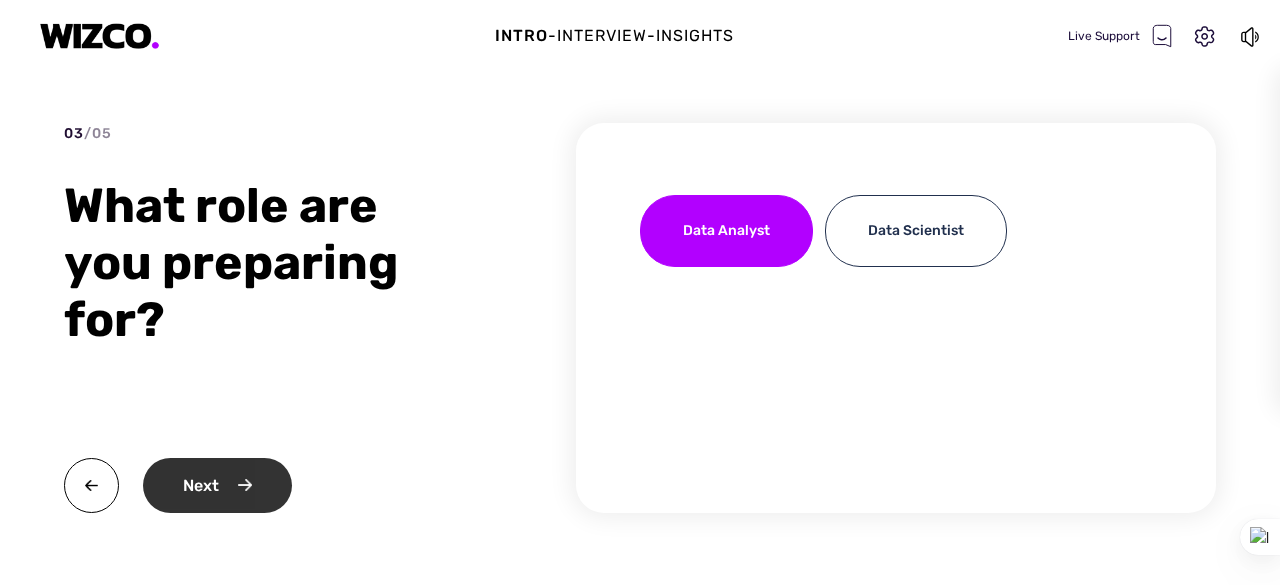 click on "Next" at bounding box center [217, 485] 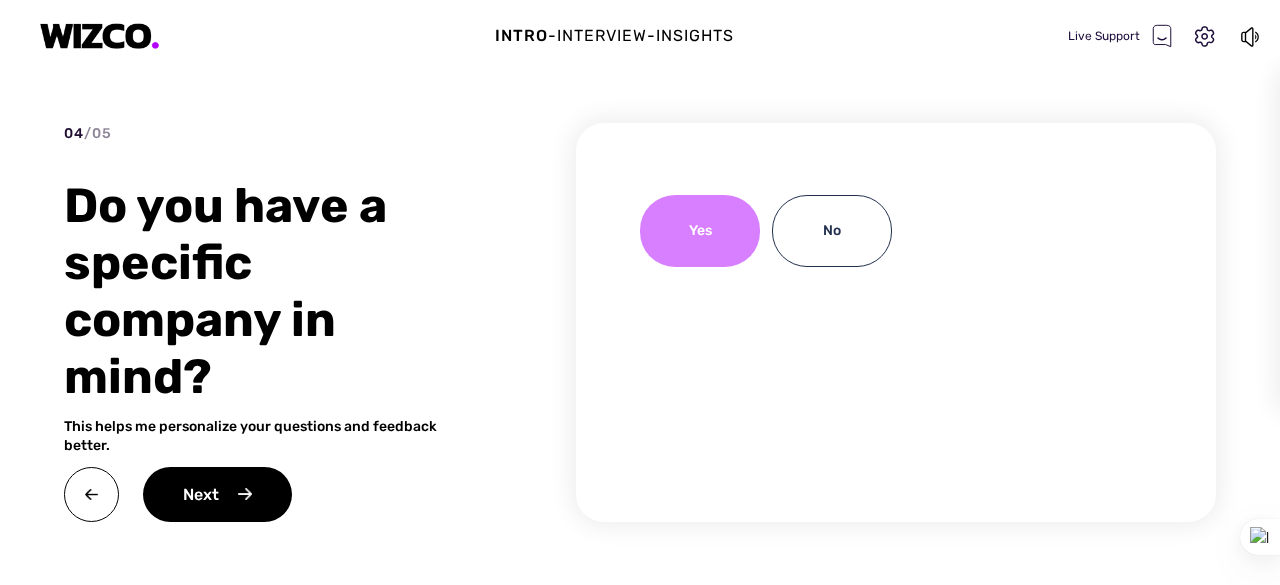 click on "Yes" at bounding box center [700, 231] 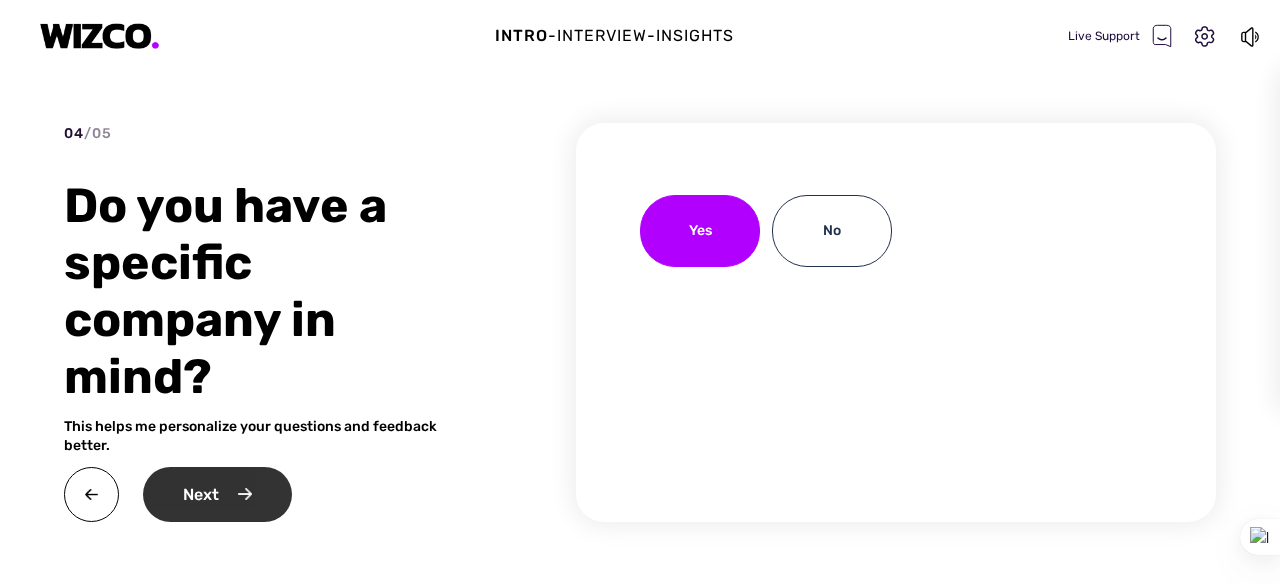 click on "Next" at bounding box center (217, 494) 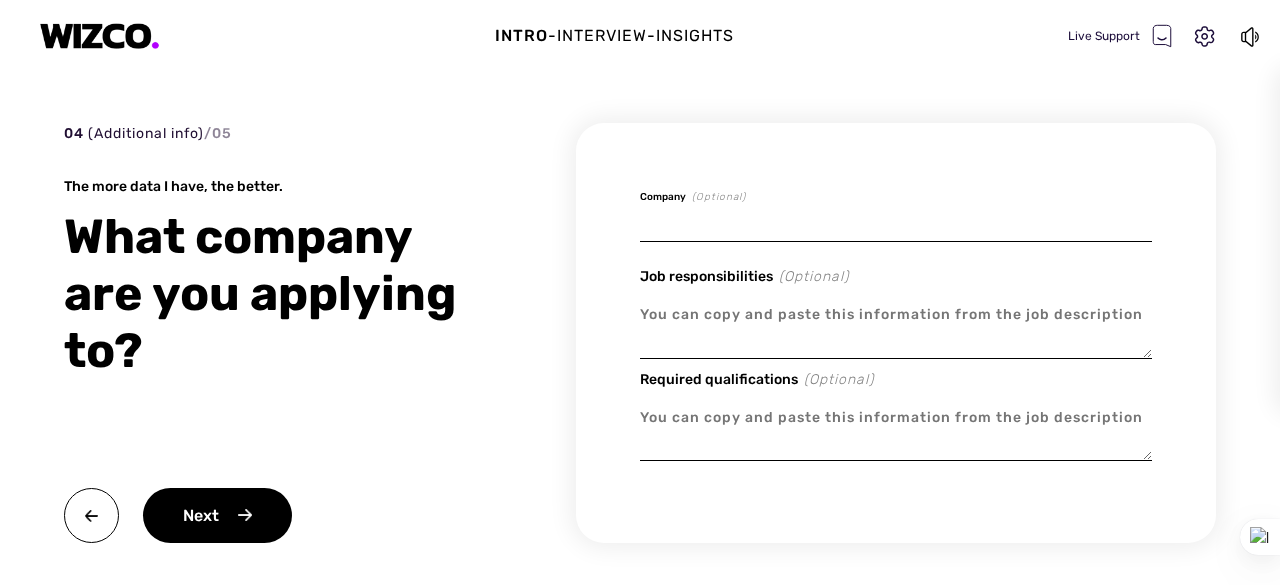click at bounding box center [896, 218] 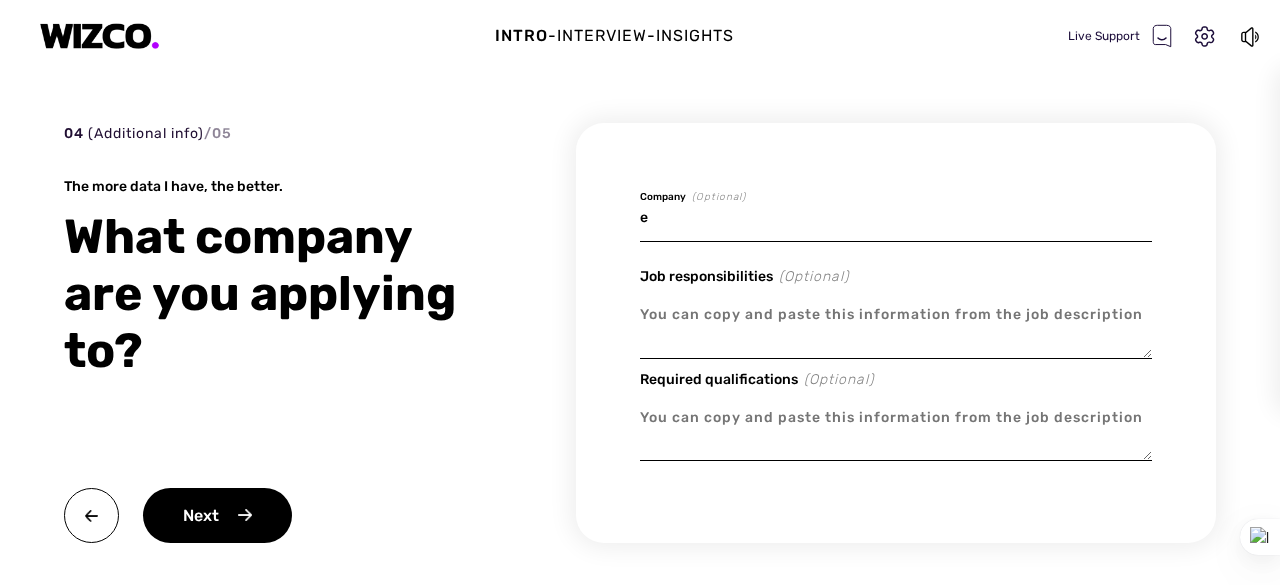 type on "x" 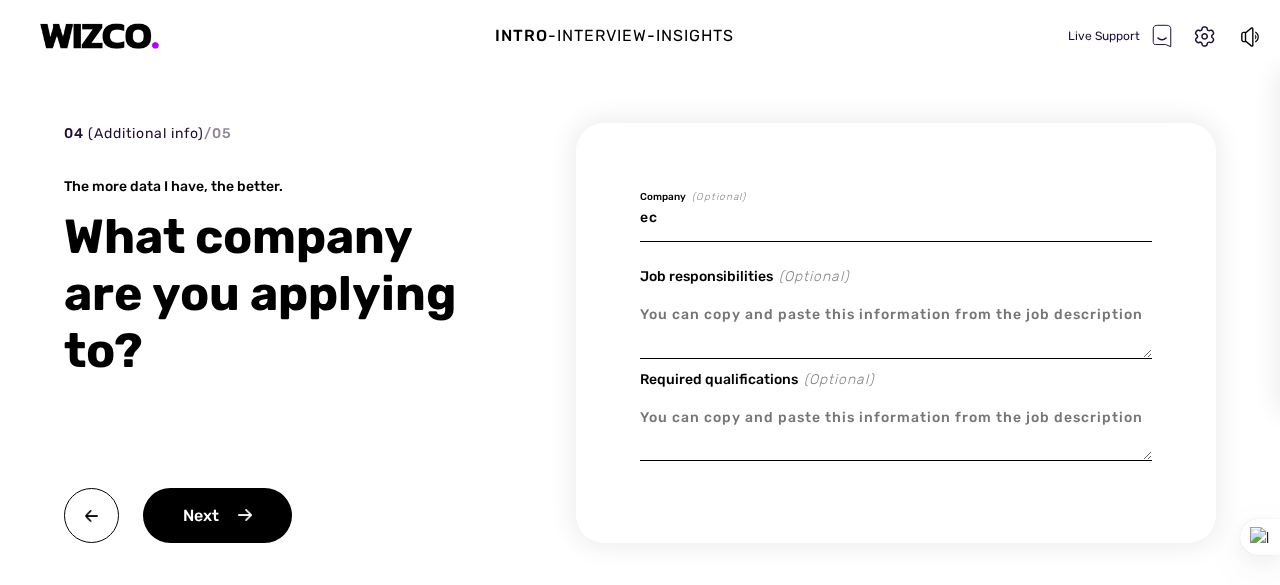 type on "x" 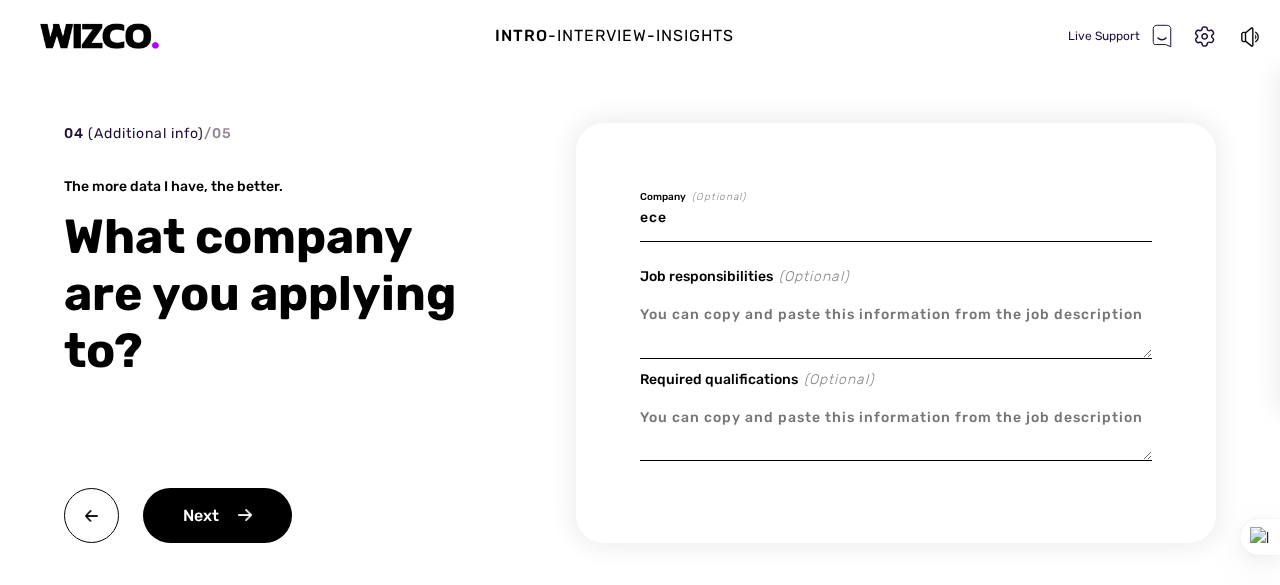 type on "x" 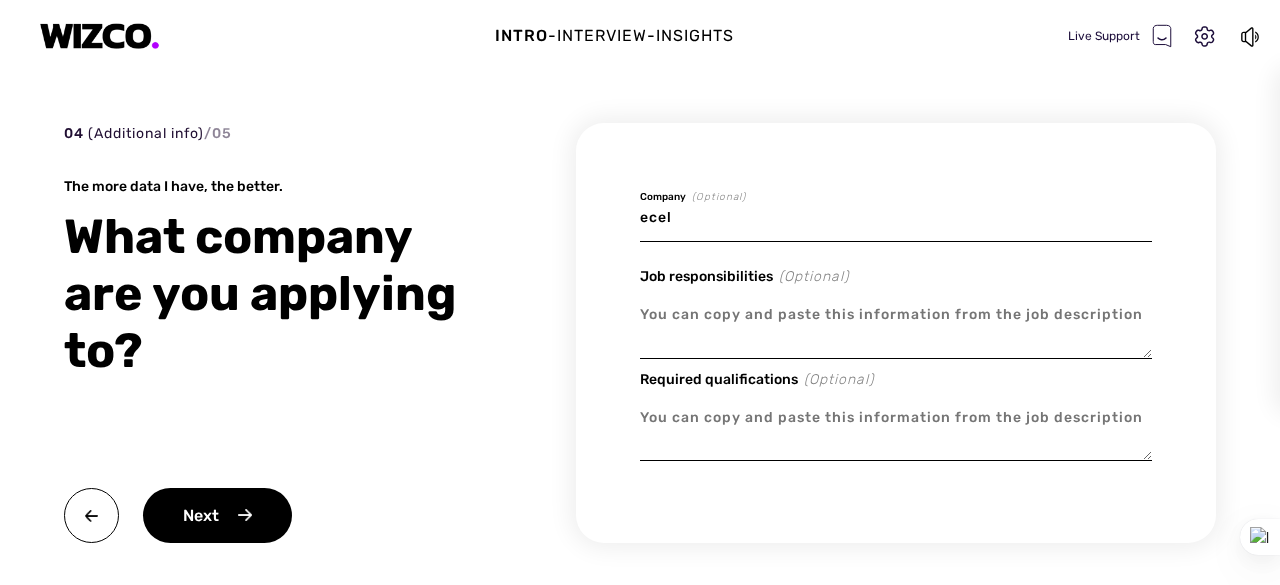 type on "x" 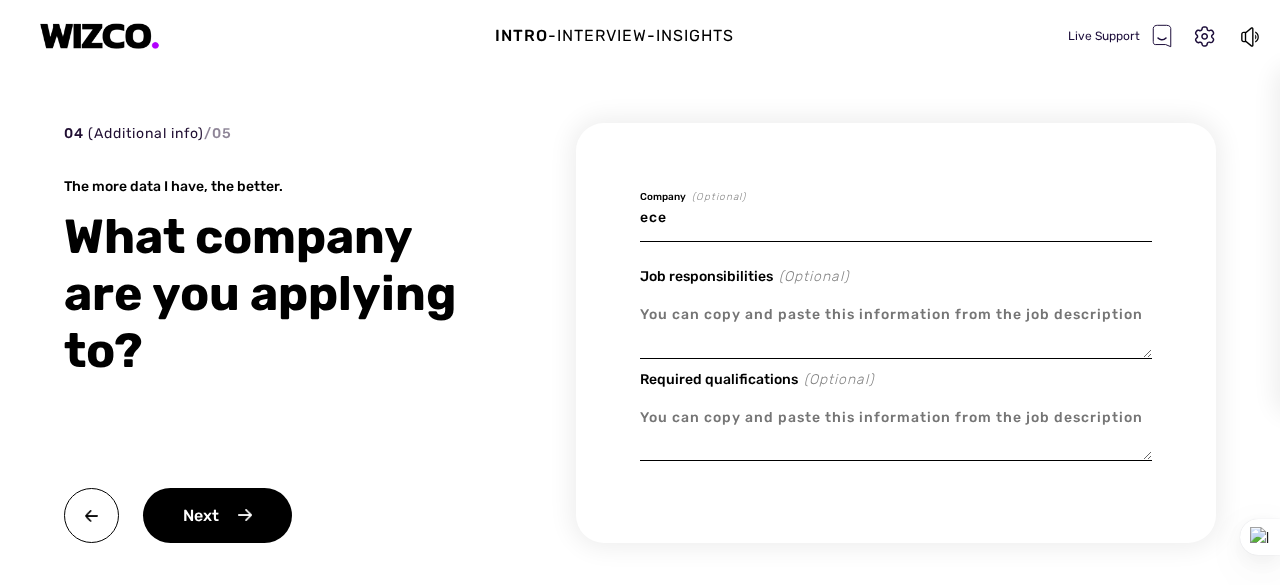 type on "x" 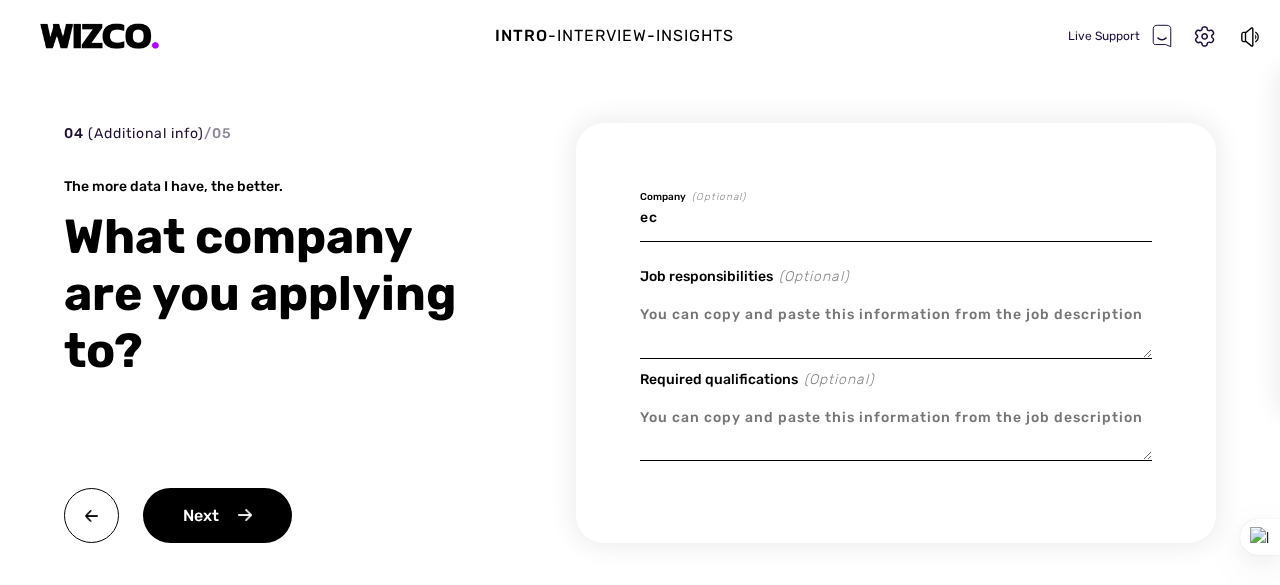 type on "x" 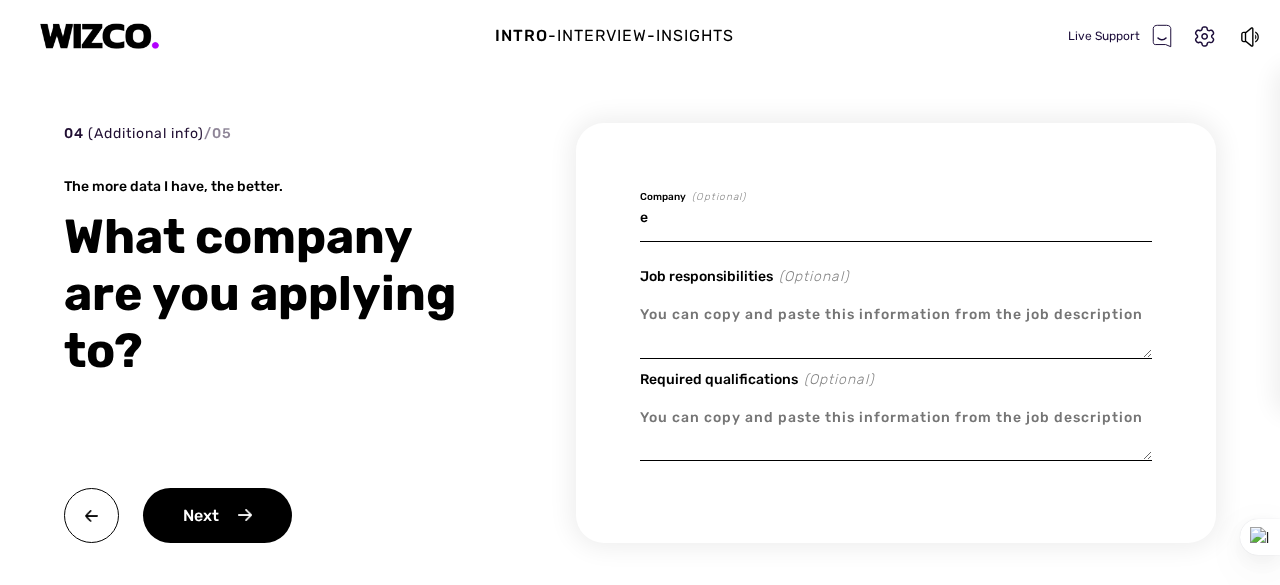 type on "x" 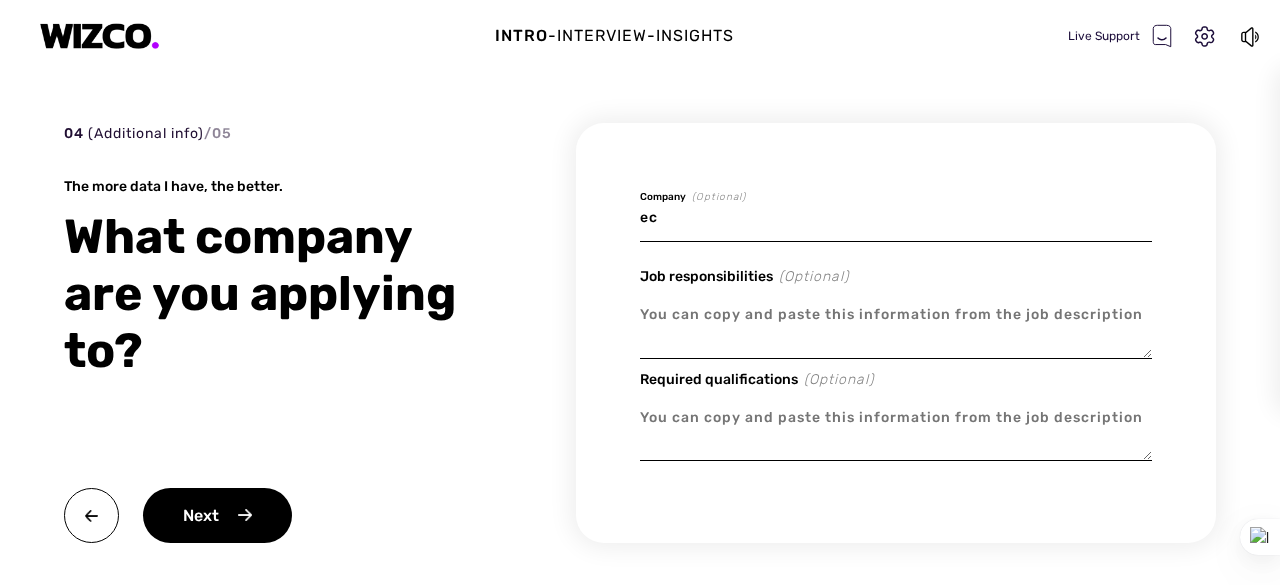 type on "x" 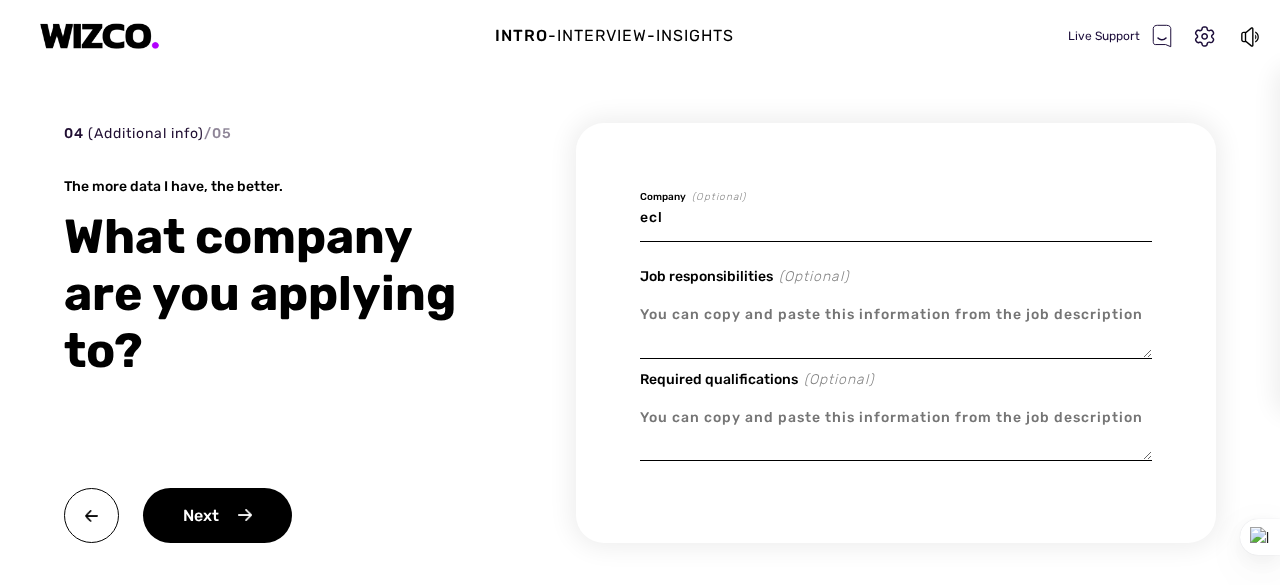type on "x" 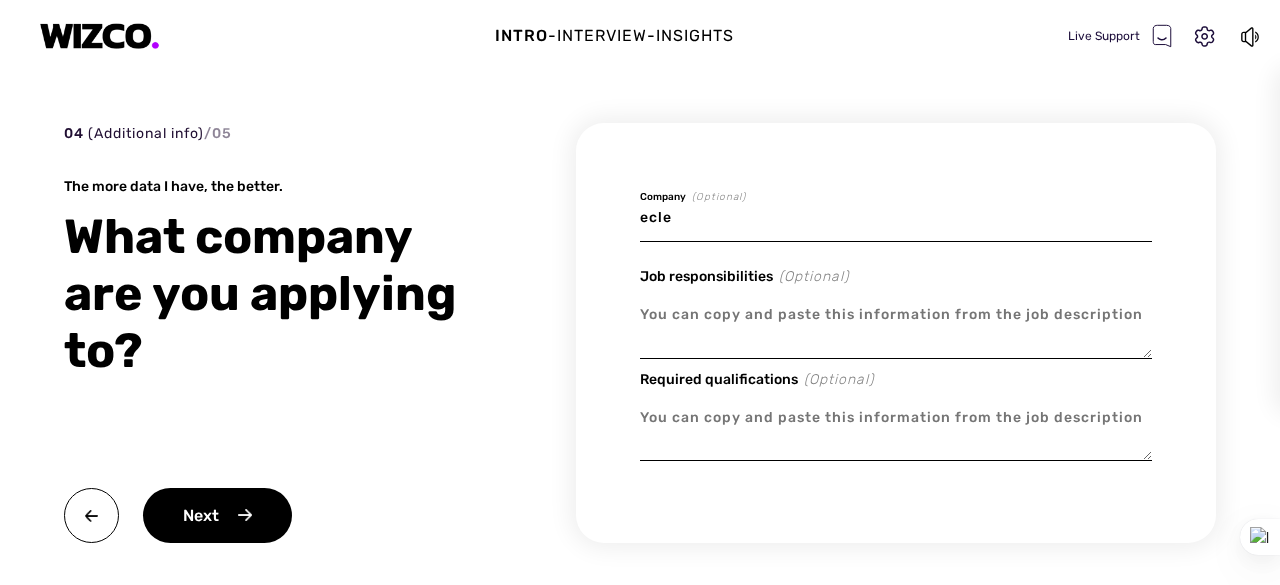 type on "x" 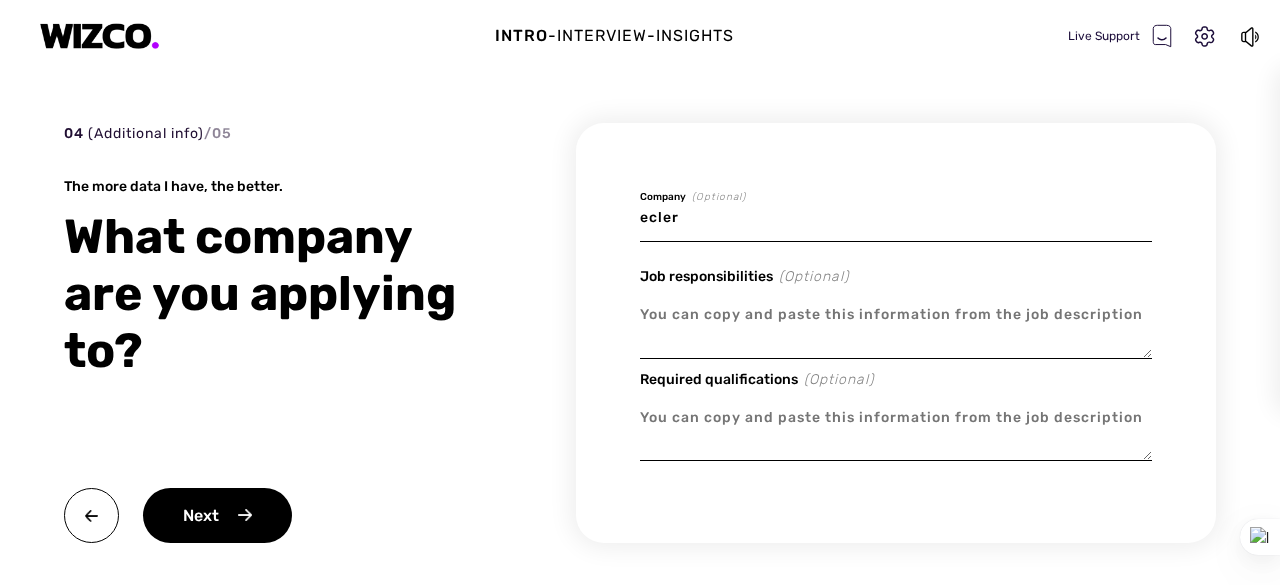type on "x" 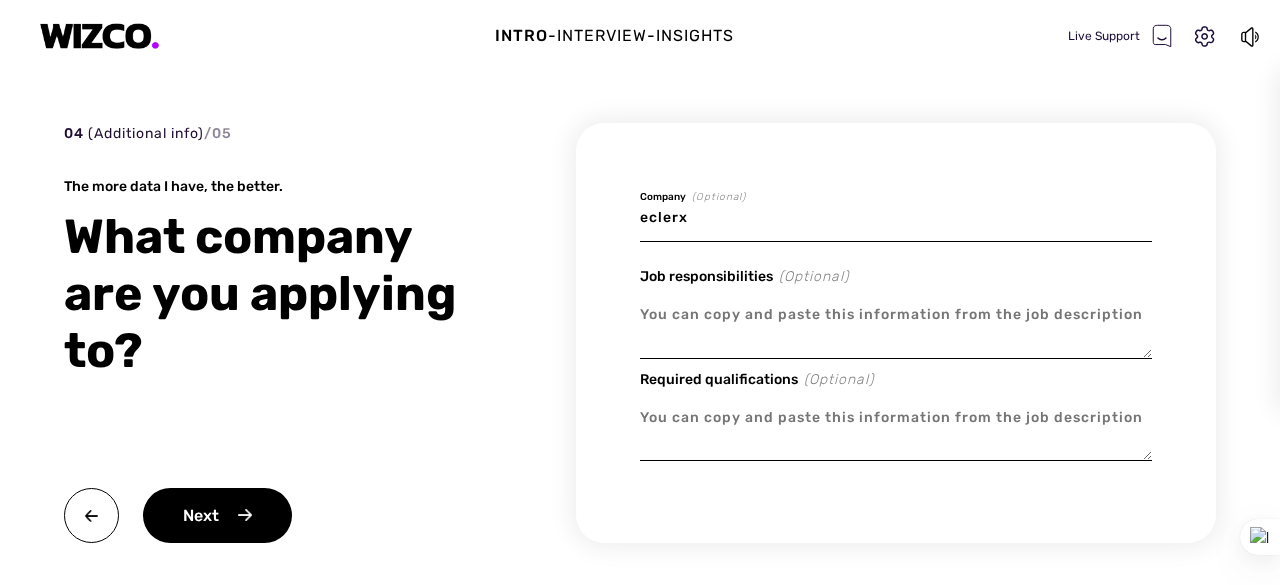 type on "eclerx" 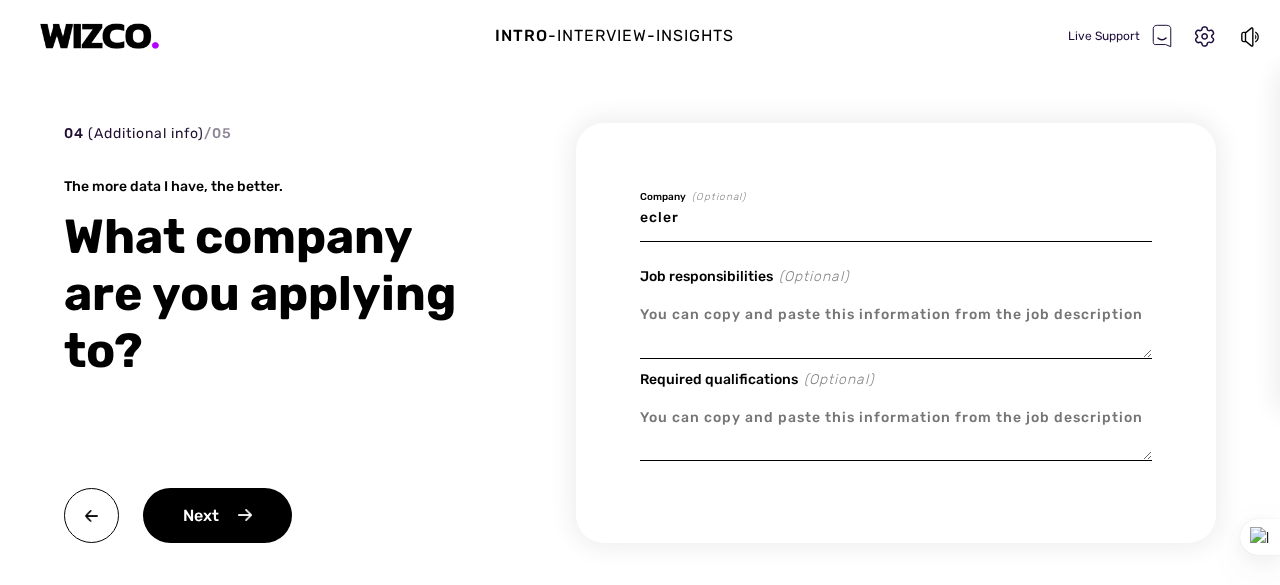 type on "x" 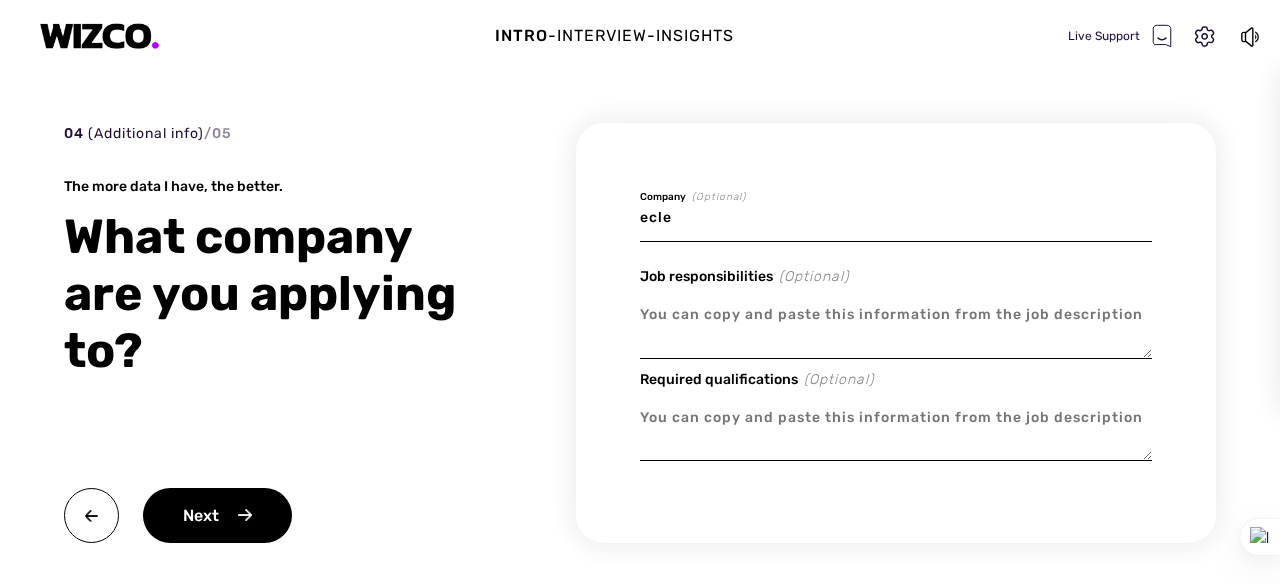 type on "x" 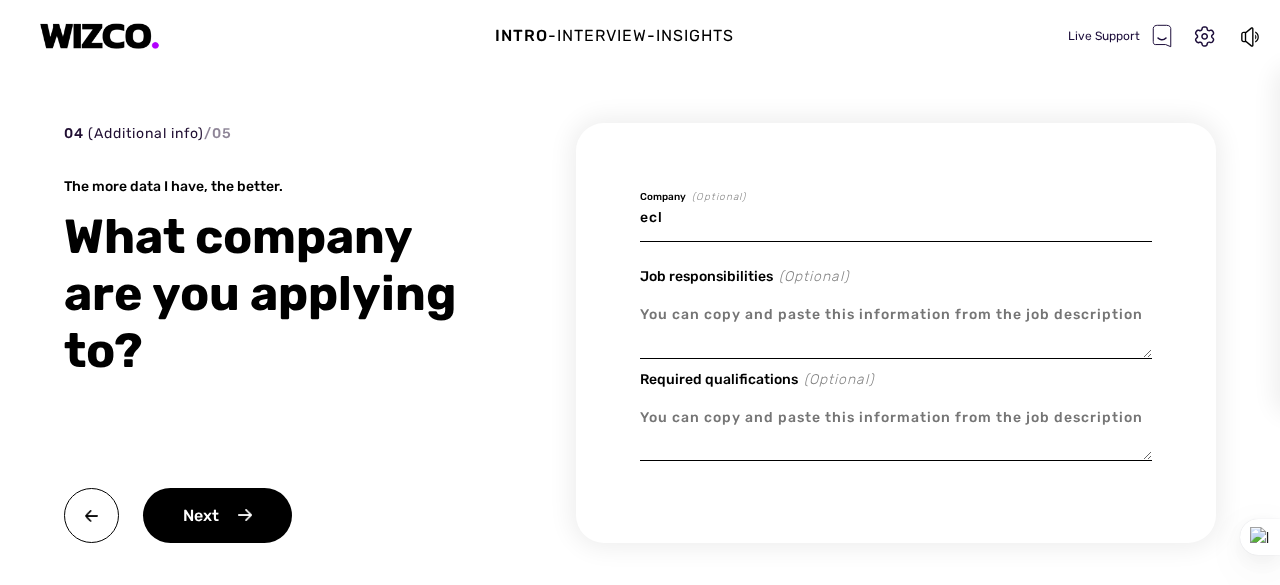 type on "x" 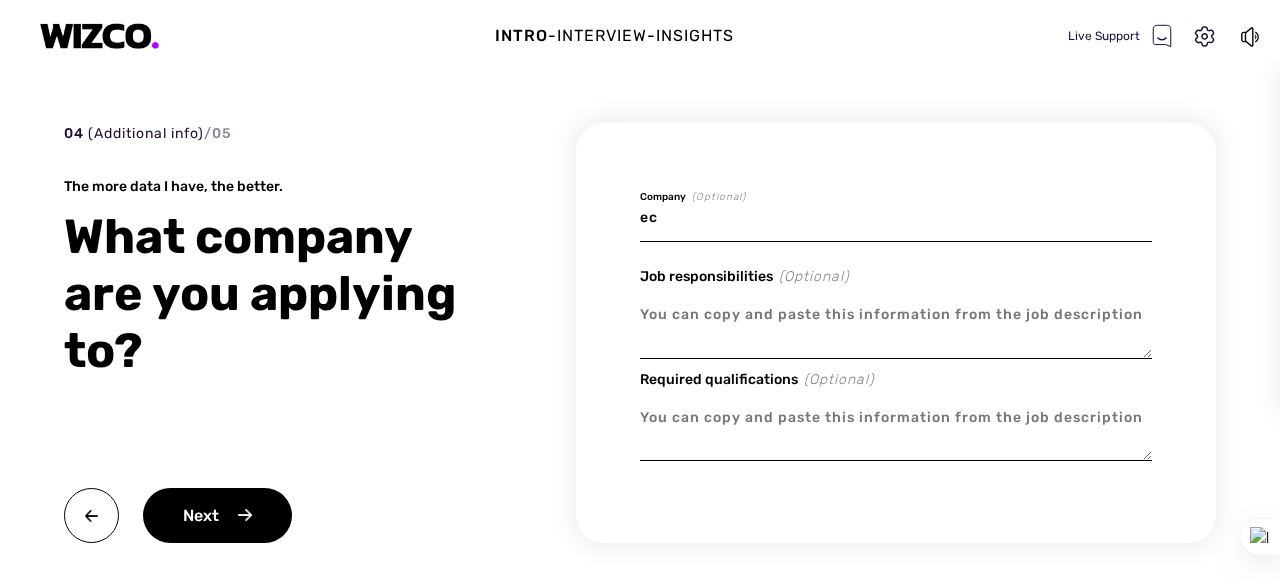 type on "x" 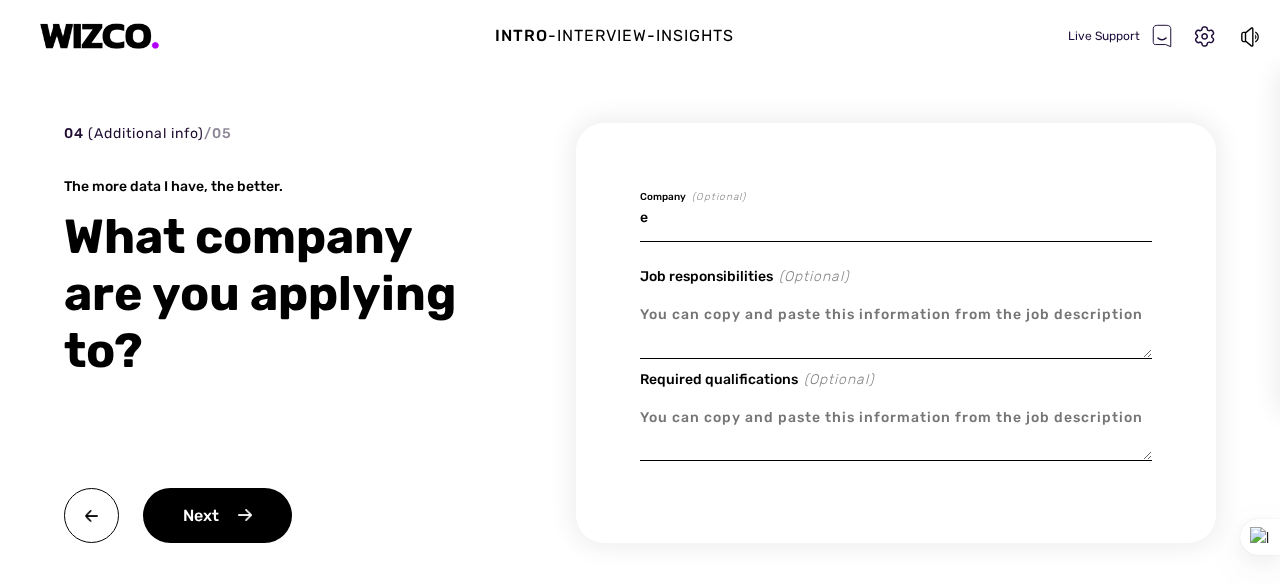type on "x" 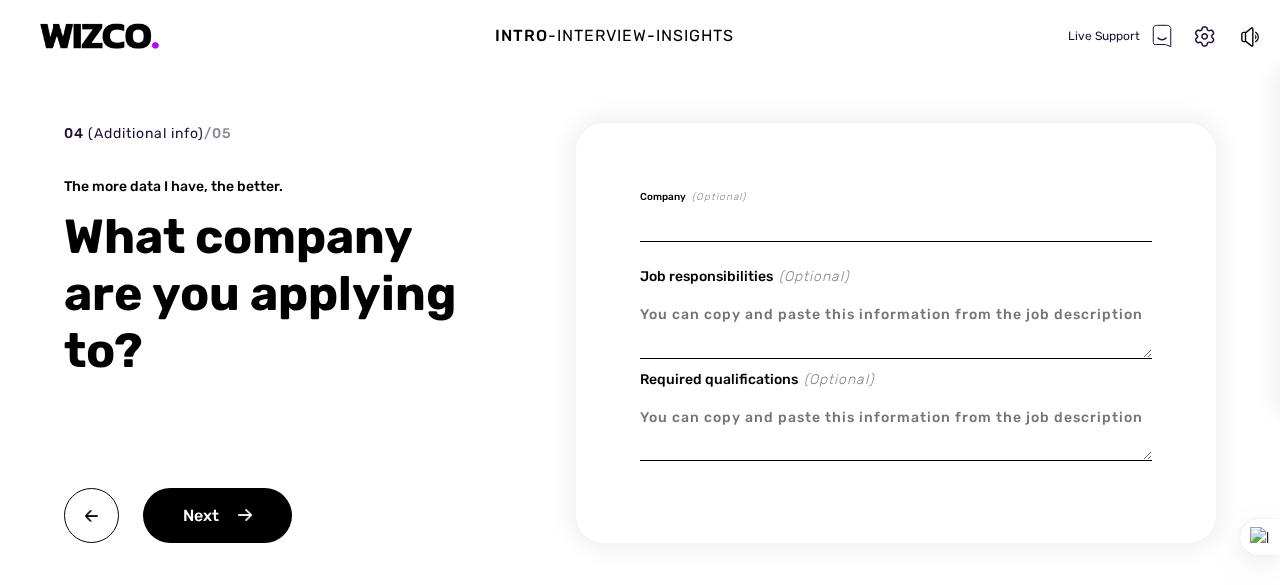 paste on "FedEx" 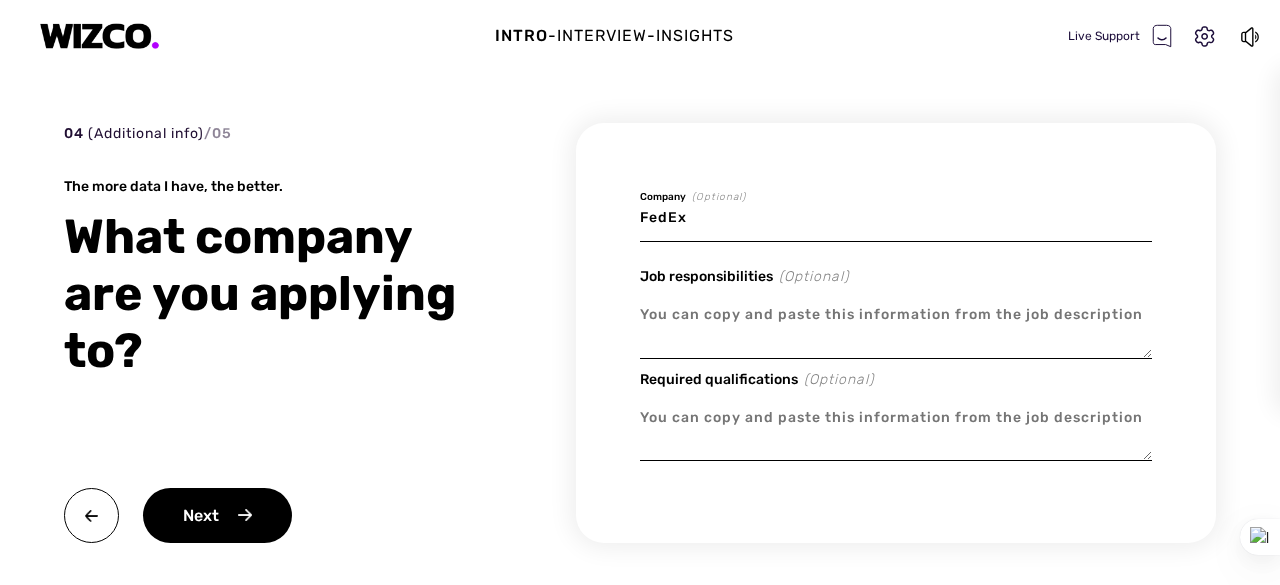 type on "FedEx" 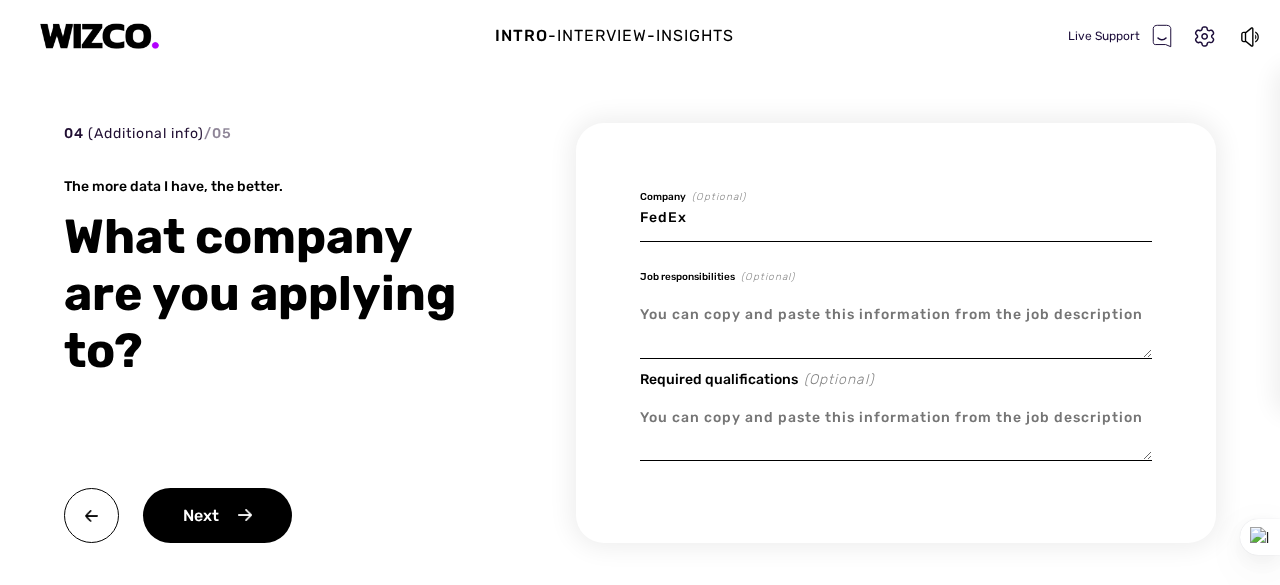 paste on "Analyst would be working with global sales stakeholders on analysis of pricing strategy & other ad-hoc analysis for strategic customers of FedEx." 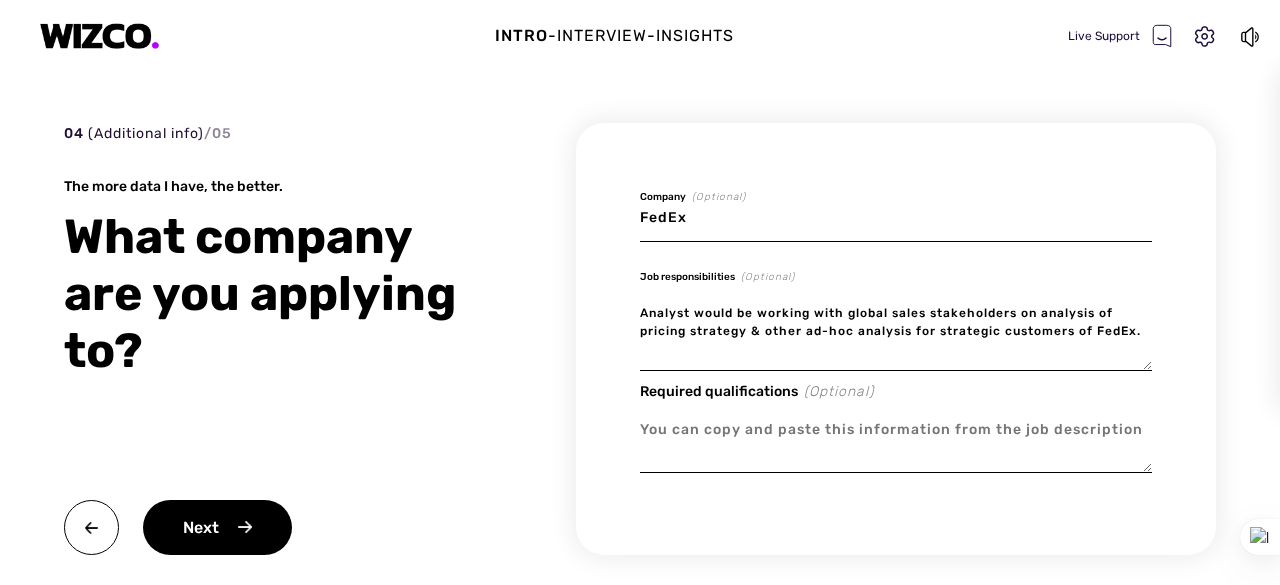 type on "Analyst would be working with global sales stakeholders on analysis of pricing strategy & other ad-hoc analysis for strategic customers of FedEx." 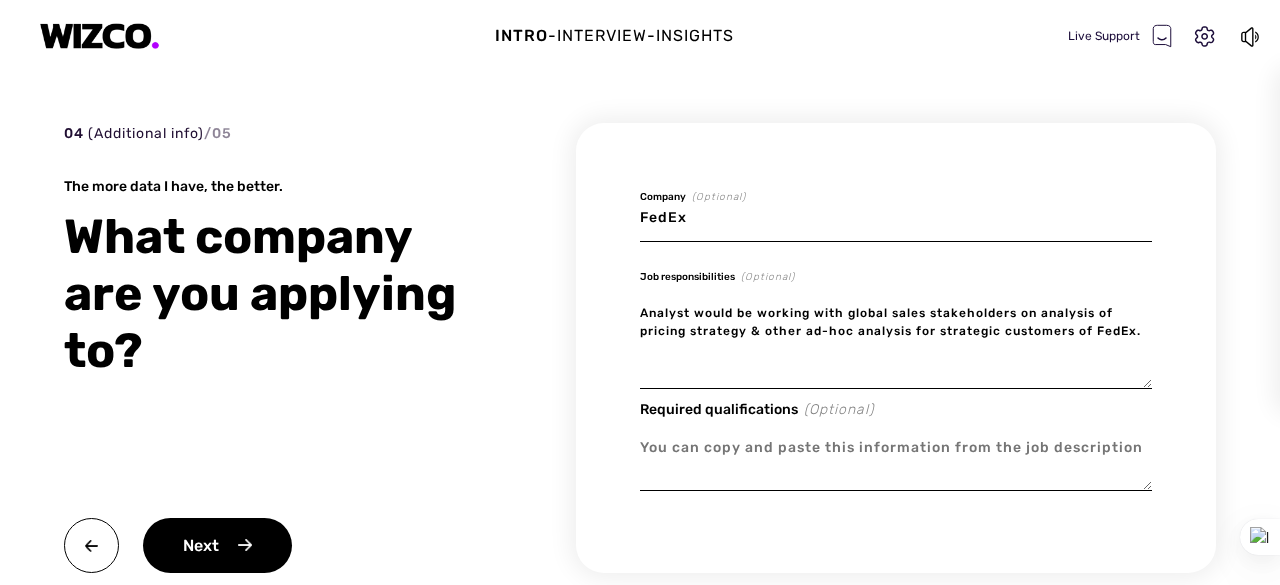 type on "x" 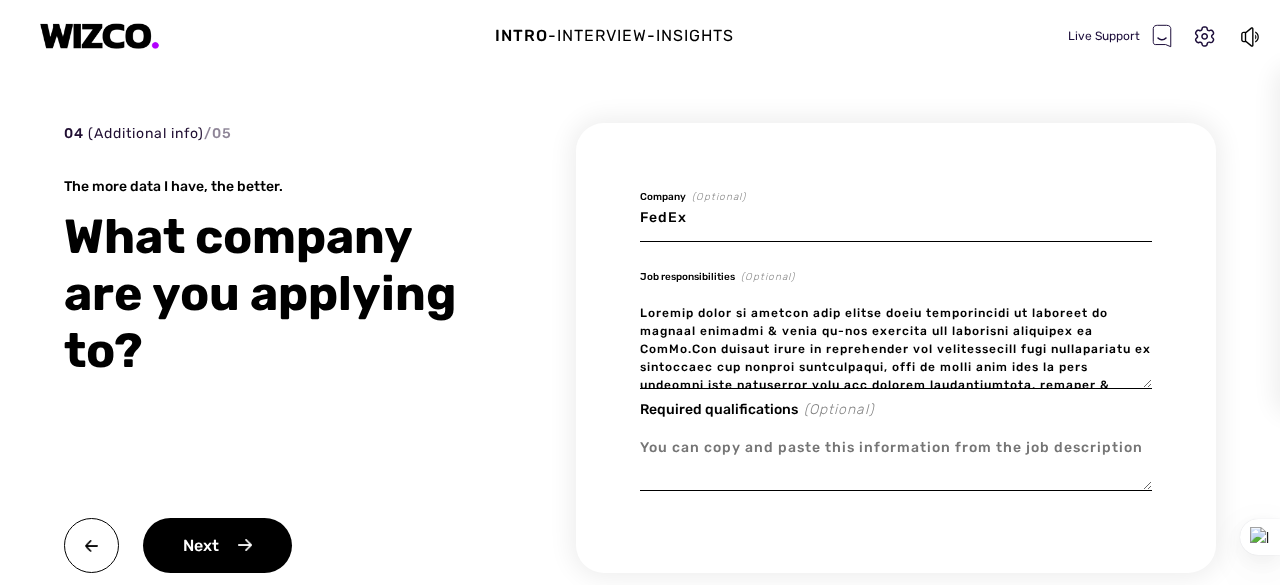scroll, scrollTop: 274, scrollLeft: 0, axis: vertical 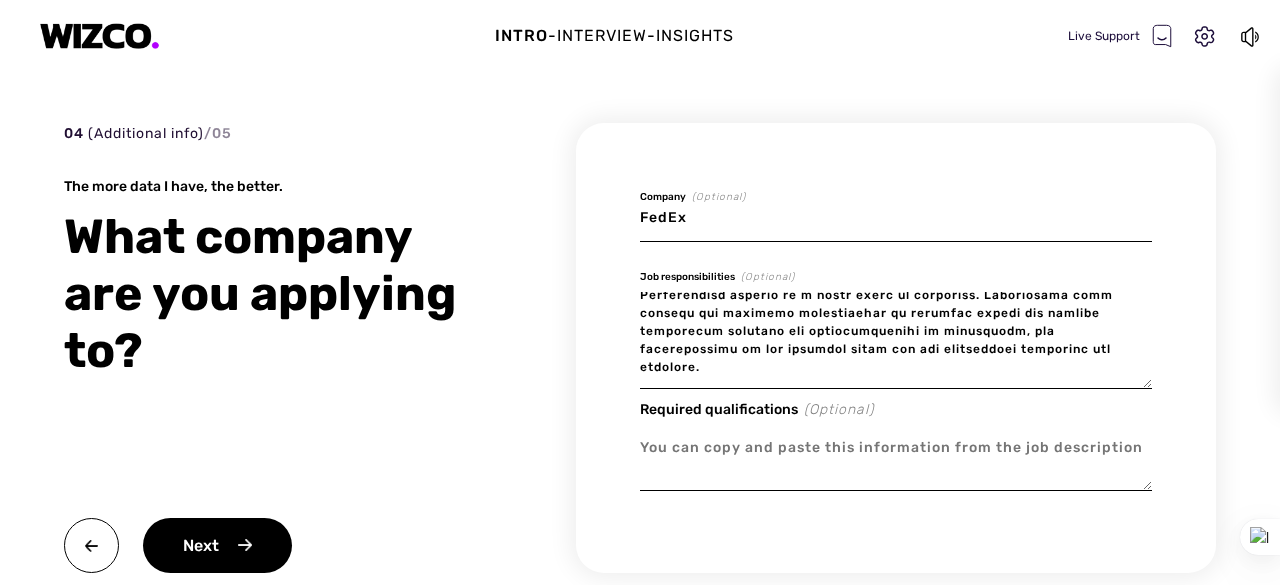 type on "Analyst would be working with global sales stakeholders on analysis of pricing strategy & other ad-hoc analysis for strategic customers of FedEx.The analyst would be responsible for collaborating with stakeholders to understand the pricing requirements, work on large data sets to draw insights from historical data and provide recommendation, present & create visibility for effective decision making. The analyst would also provide recommendations to the management on process improvement opportunities, work with the concerned team to transform the process and improve the customer experience.
Should possess and demonstrate understanding of core Business and Commercial concepts including financial metrics, market dynamics, and competitive landscapes.
Communicates results to a broad range of audiences. Effectively uses current and emerging technologies to evaluate trends and develop actionable insights and recommendations to management, via understanding of the business model and the information available for..." 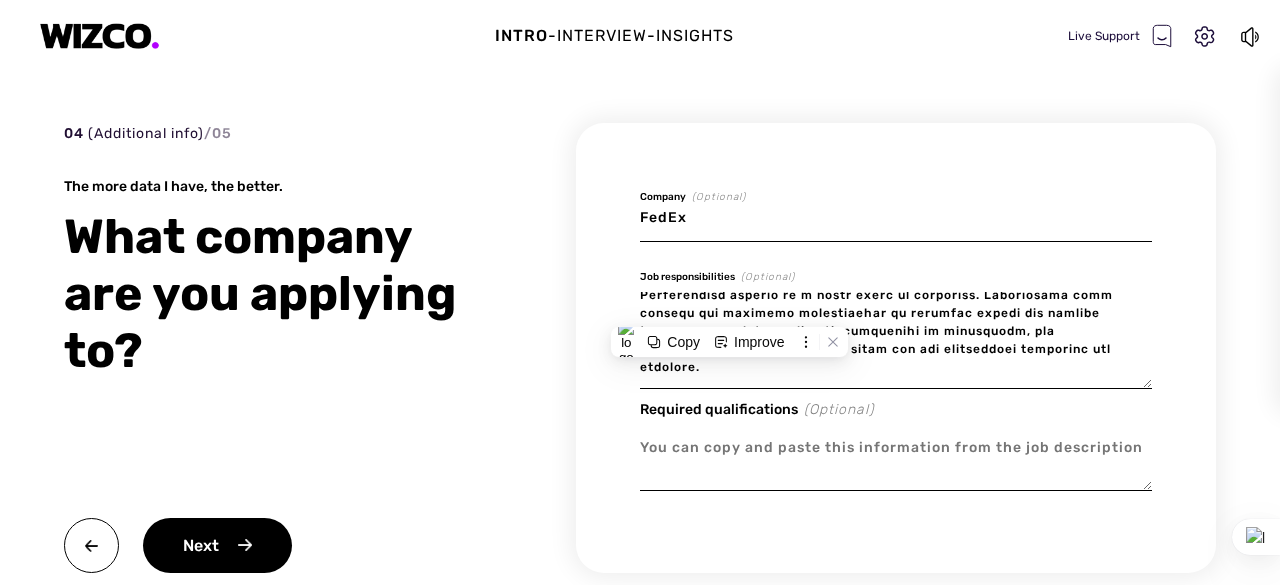 type on "x" 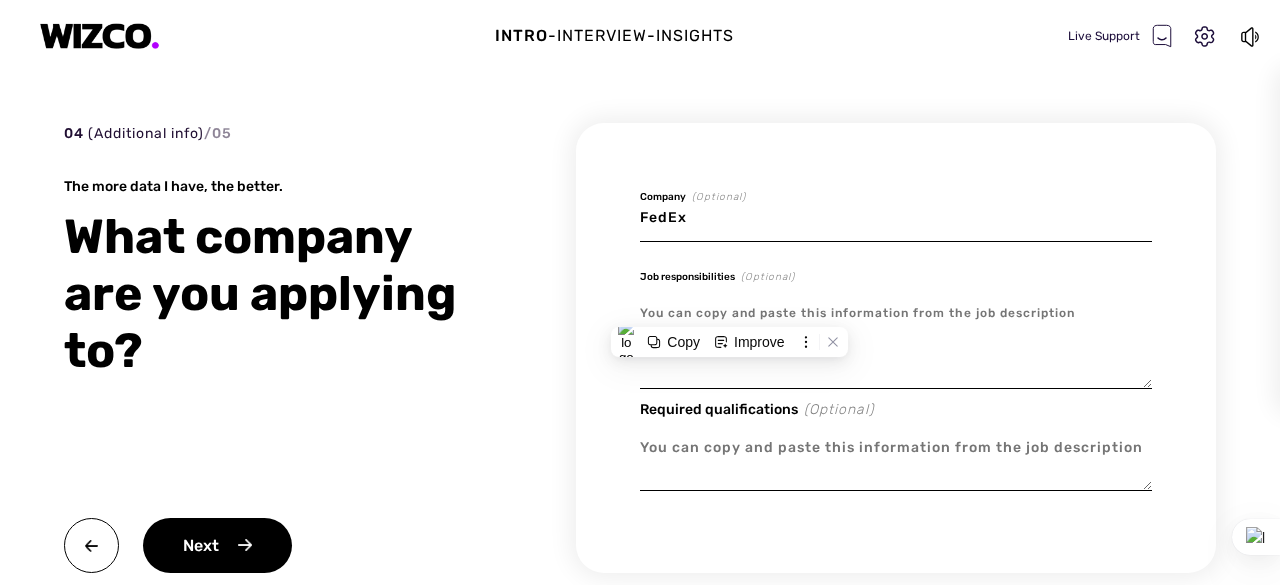 scroll, scrollTop: 0, scrollLeft: 0, axis: both 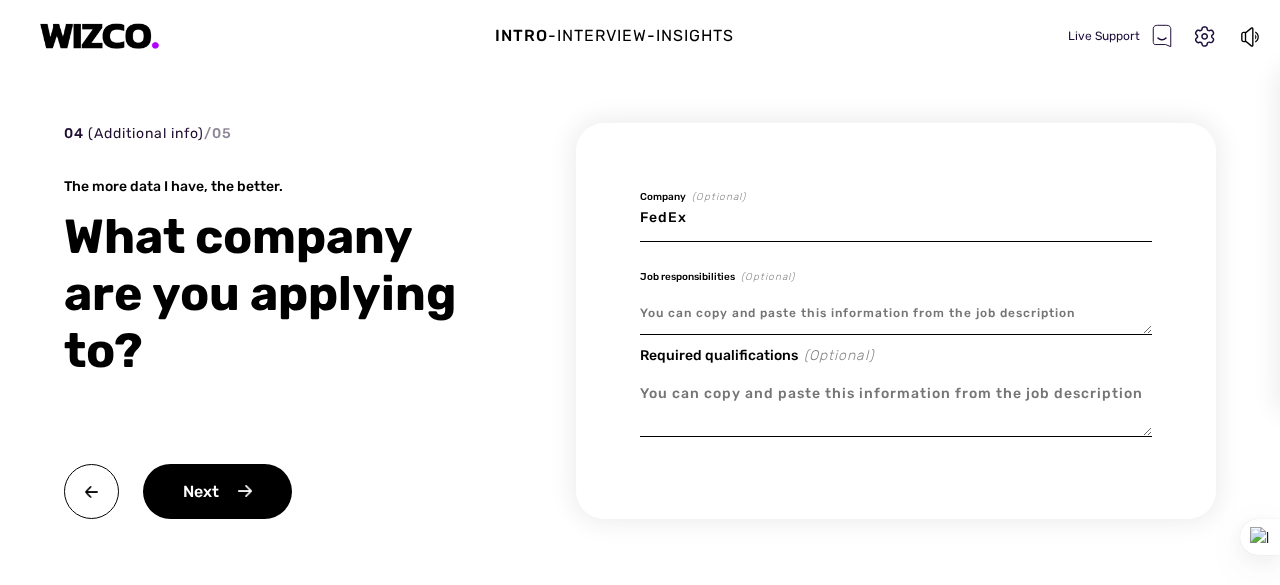 paste on "Design and implement advanced processes & analytics associated with a wide variety of data sets used for data/text mining, analysis & prediction to enable informed business decisions. Gain insight into key business problems & deliverables by applying highly technical analysis techniques to examine structured & unstructured data from multiple disparate sources. Collaborate with cross-functional teams to identify trends, patterns, and opportunities. Contribute to the continuous improvement of data quality and analytics processes." 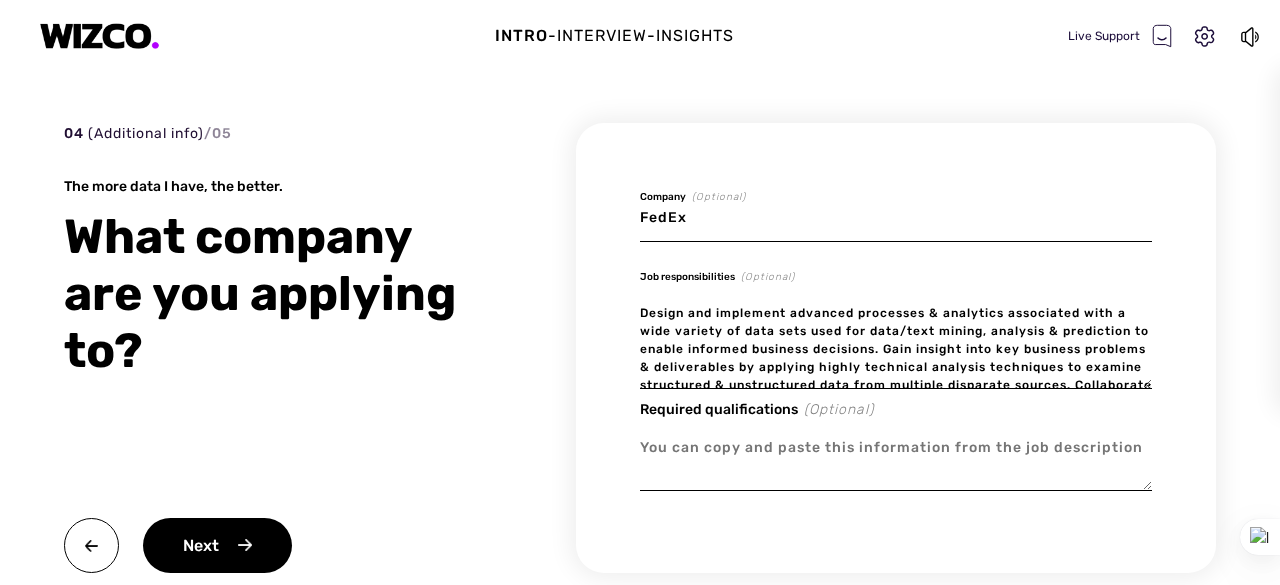 scroll, scrollTop: 58, scrollLeft: 0, axis: vertical 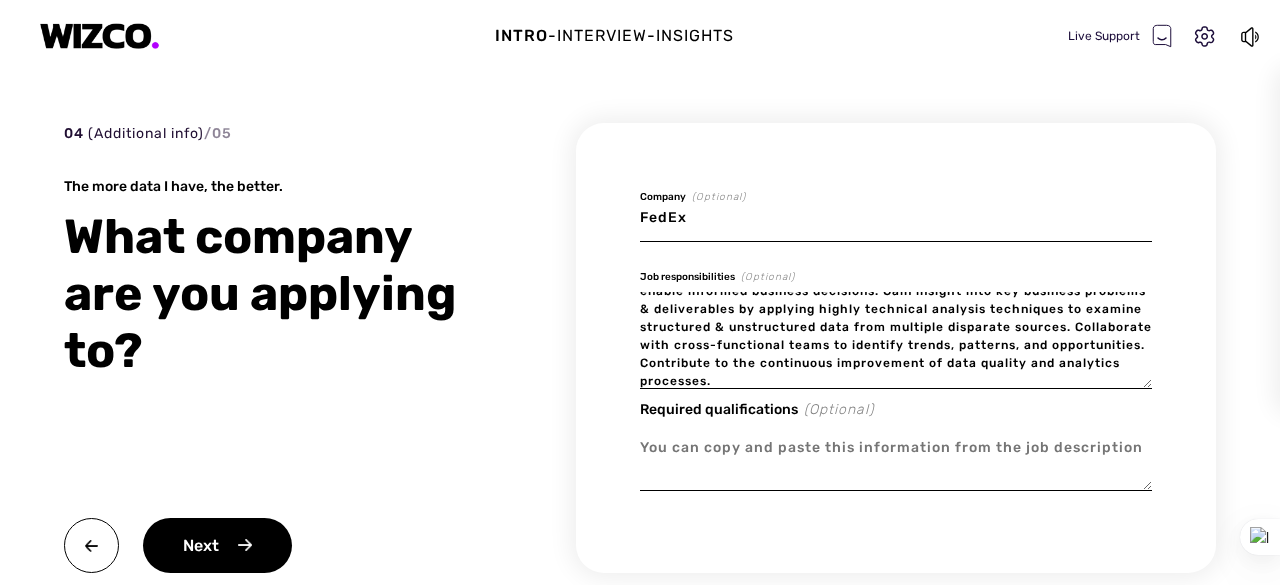 type on "Design and implement advanced processes & analytics associated with a wide variety of data sets used for data/text mining, analysis & prediction to enable informed business decisions. Gain insight into key business problems & deliverables by applying highly technical analysis techniques to examine structured & unstructured data from multiple disparate sources. Collaborate with cross-functional teams to identify trends, patterns, and opportunities. Contribute to the continuous improvement of data quality and analytics processes." 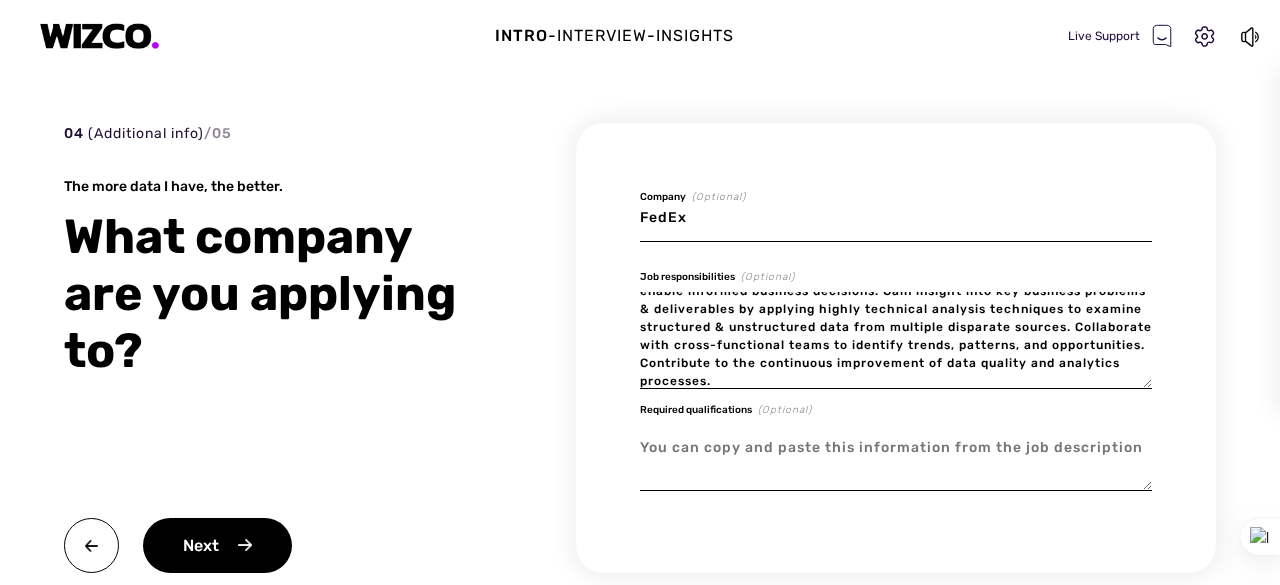 click at bounding box center [896, 458] 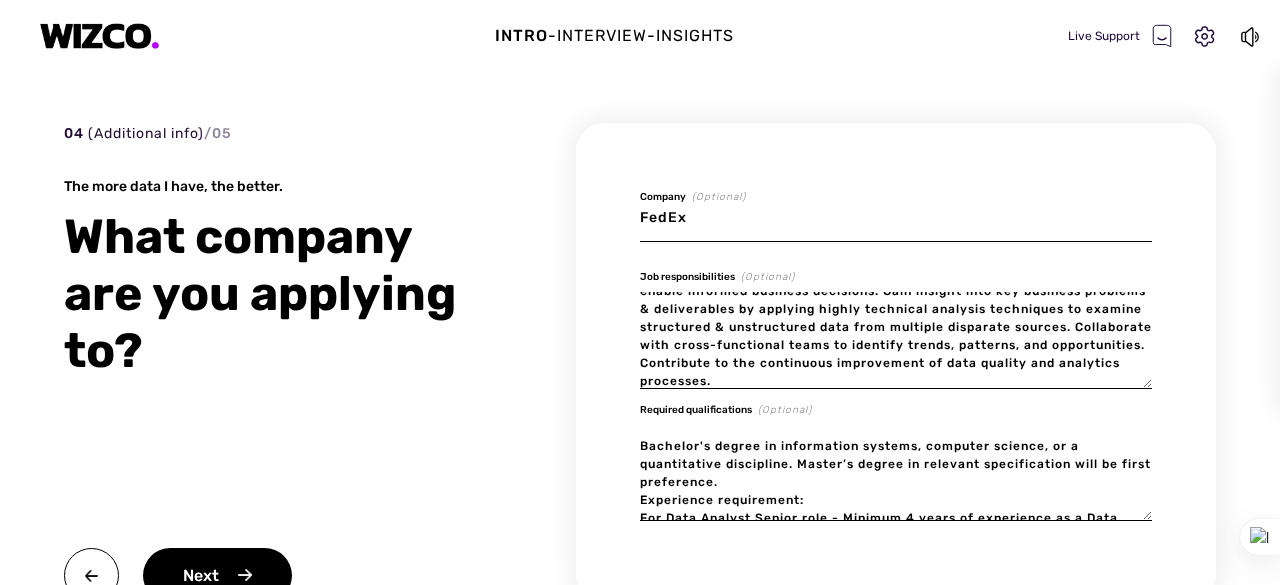 scroll, scrollTop: 184, scrollLeft: 0, axis: vertical 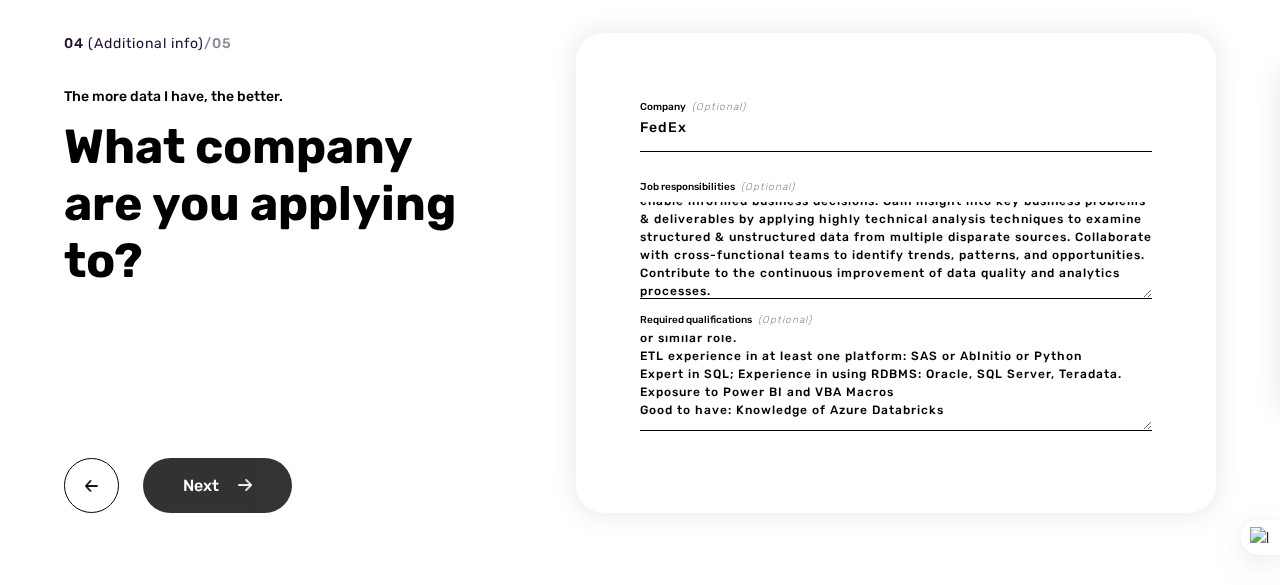 type on "Bachelor's degree in information systems, computer science, or a quantitative discipline. Master’s degree in relevant specification will be first preference.
Experience requirement:
For Data Analyst Senior role - Minimum 4 years of experience as a Data Analyst or similar role.
For Data Analyst role - Minimum 2 years of experience as a Data Analyst or similar role.
For Data Analyst Associate role – 0-2 years of experience as a Data Analyst or similar role.
ETL experience in at least one platform: SAS or AbInitio or Python
Expert in SQL; Experience in using RDBMS: Oracle, SQL Server, Teradata.
Exposure to Power BI and VBA Macros
Good to have: Knowledge of Azure Databricks" 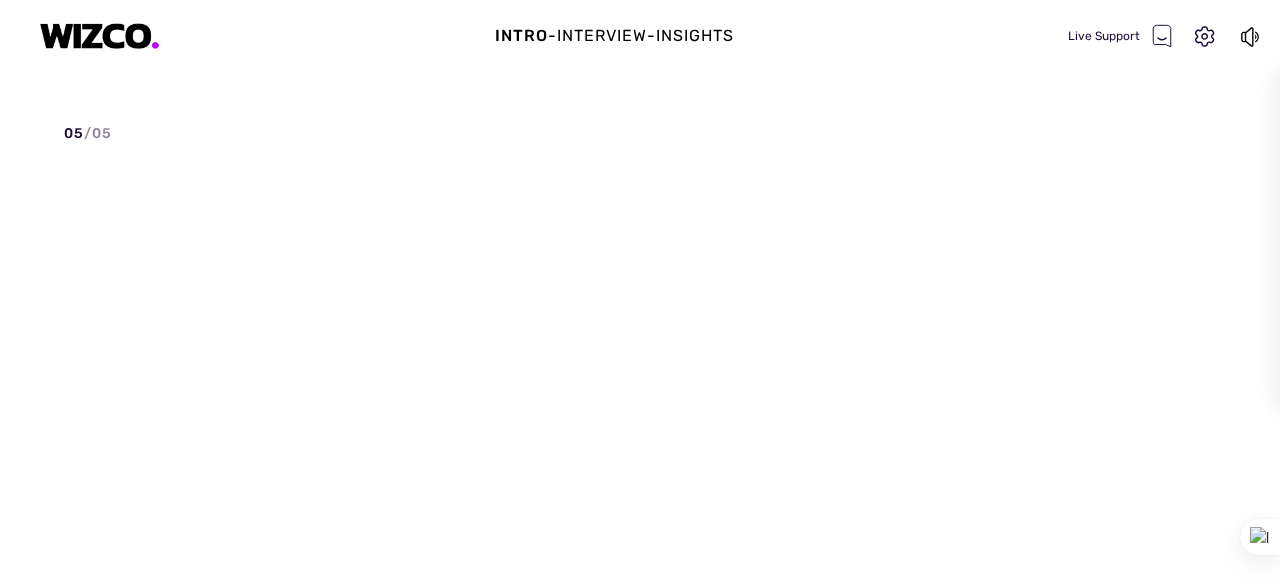 scroll, scrollTop: 0, scrollLeft: 0, axis: both 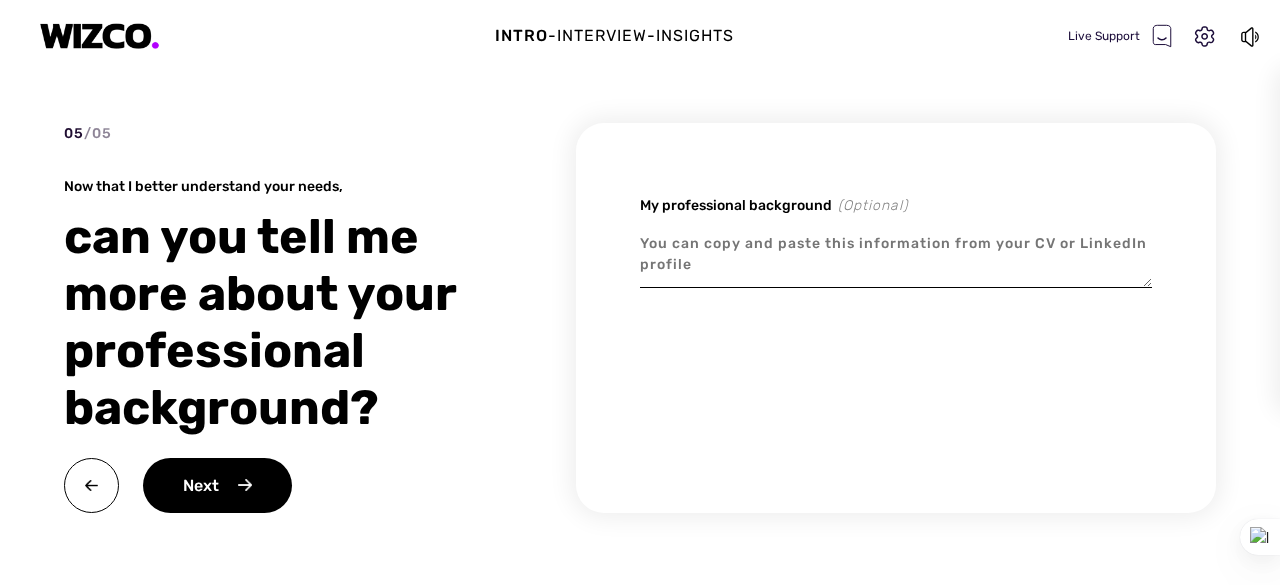 click at bounding box center (896, 254) 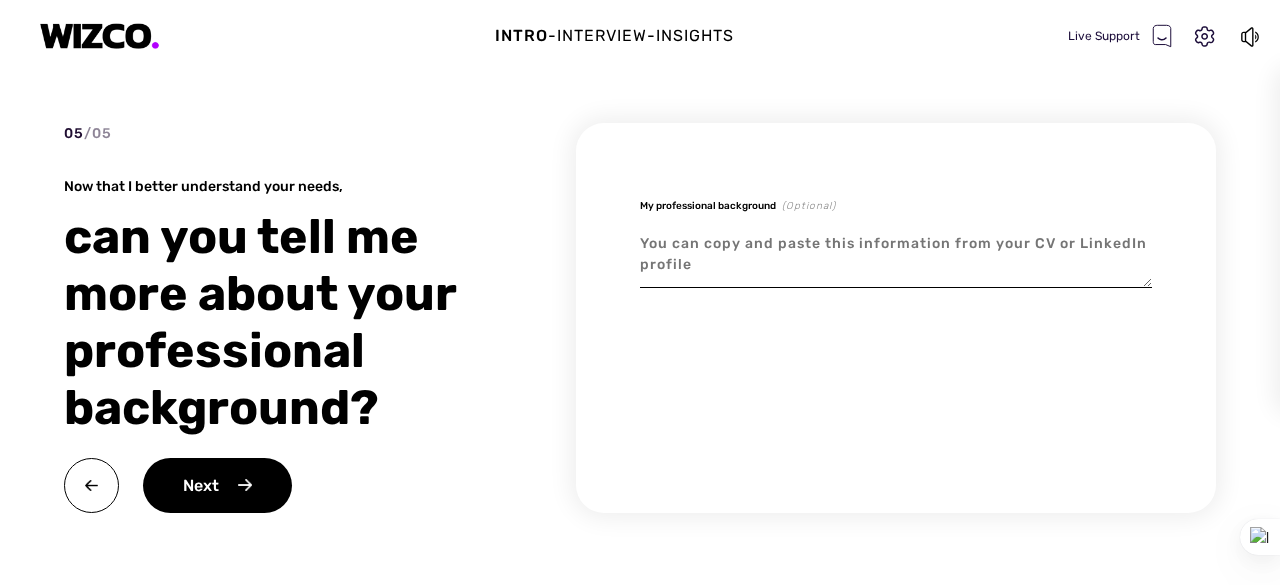 paste on "eClerx logo
eClerx
eClerx
Full-time · 3 yrs 8 mosFull-time · 3 yrs 8 mos
Senior Analyst
Senior Analyst
[DATE] - [DATE] · 2 yrs 4 mosApr 2022 to [DATE] · 2 yrs 4 mos
[GEOGRAPHIC_DATA], [GEOGRAPHIC_DATA], [GEOGRAPHIC_DATA], [GEOGRAPHIC_DATA], [GEOGRAPHIC_DATA]
Data Visualization, Communication and +14 skills
Analyst
Analyst
[DATE] - [DATE] · 3 yrs 8 mosDec 2020 to [DATE] · 3 yrs 8 mos
[GEOGRAPHIC_DATA], [GEOGRAPHIC_DATA], [GEOGRAPHIC_DATA], [GEOGRAPHIC_DATA], [GEOGRAPHIC_DATA]
Data Visualization, Independent Contributor and +6 skills" 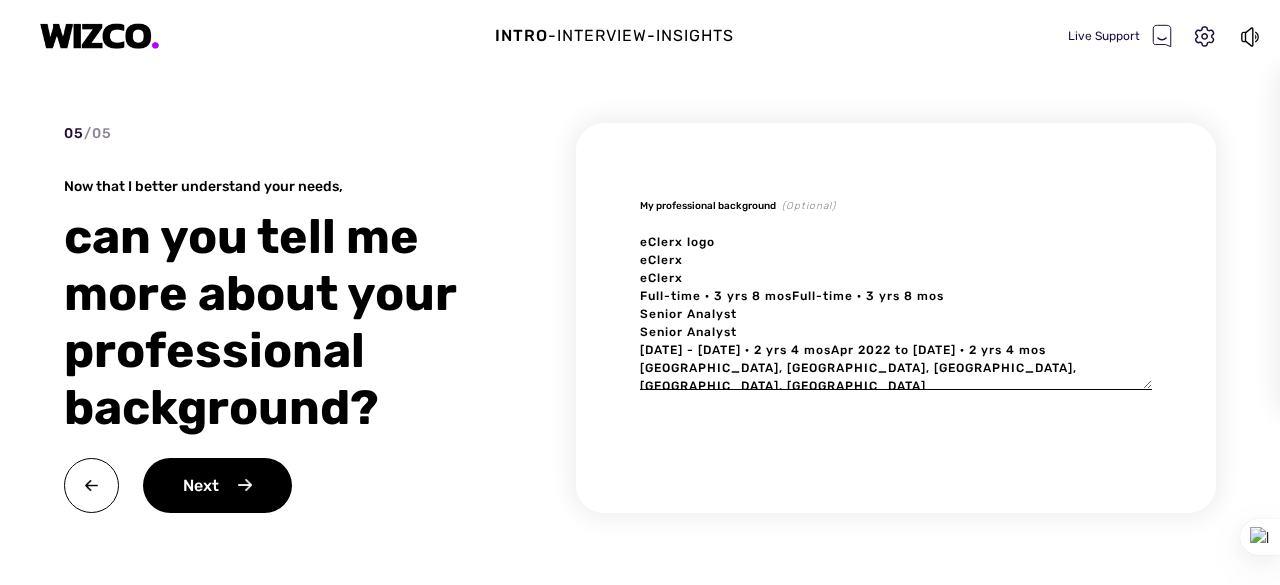 type on "x" 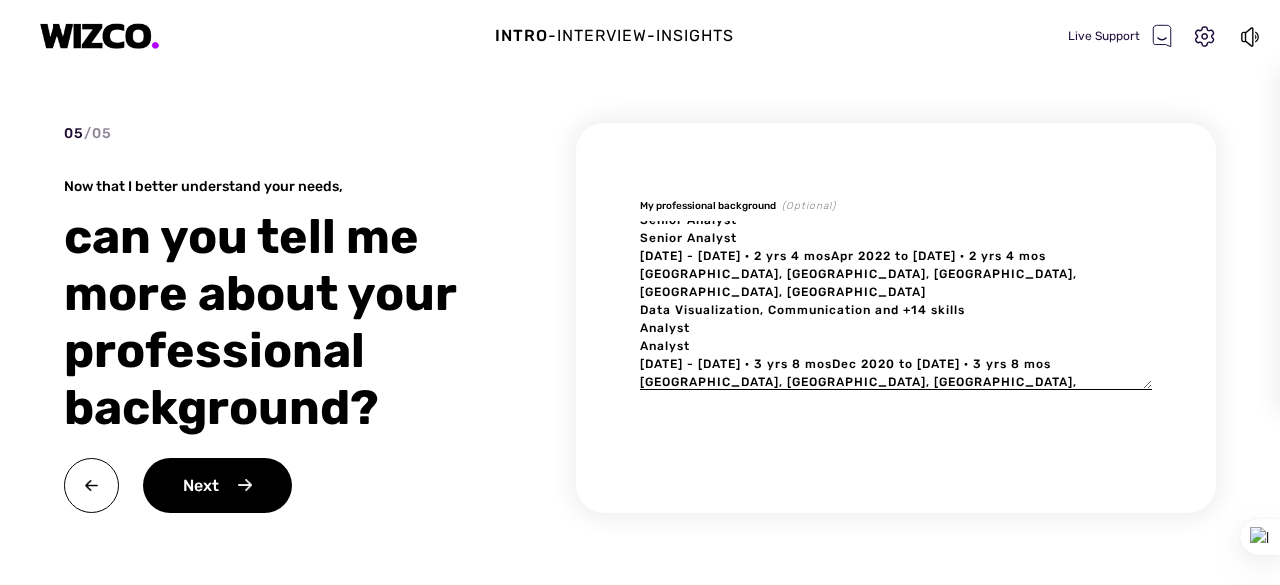 scroll, scrollTop: 108, scrollLeft: 0, axis: vertical 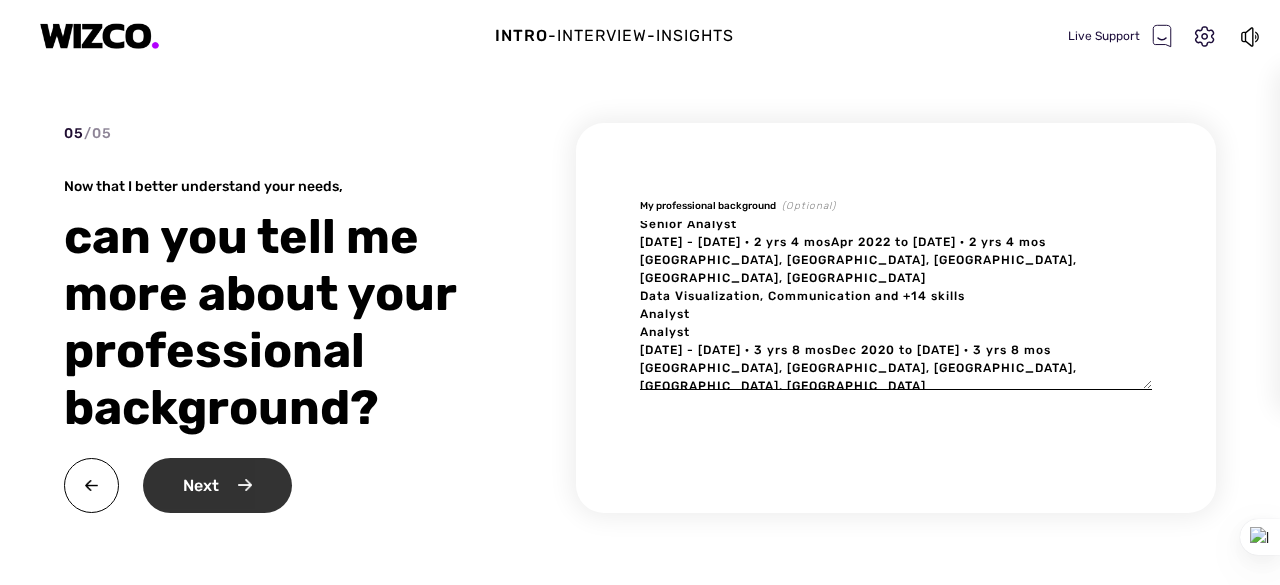 type on "eClerx logo
eClerx
eClerx
Full-time · 3 yrs 8 mosFull-time · 3 yrs 8 mos
Senior Analyst
Senior Analyst
[DATE] - [DATE] · 2 yrs 4 mosApr 2022 to [DATE] · 2 yrs 4 mos
[GEOGRAPHIC_DATA], [GEOGRAPHIC_DATA], [GEOGRAPHIC_DATA], [GEOGRAPHIC_DATA], [GEOGRAPHIC_DATA]
Data Visualization, Communication and +14 skills
Analyst
Analyst
[DATE] - [DATE] · 3 yrs 8 mosDec 2020 to [DATE] · 3 yrs 8 mos
[GEOGRAPHIC_DATA], [GEOGRAPHIC_DATA], [GEOGRAPHIC_DATA], [GEOGRAPHIC_DATA], [GEOGRAPHIC_DATA]
Data Visualization, Independent Contributor and +6 skills" 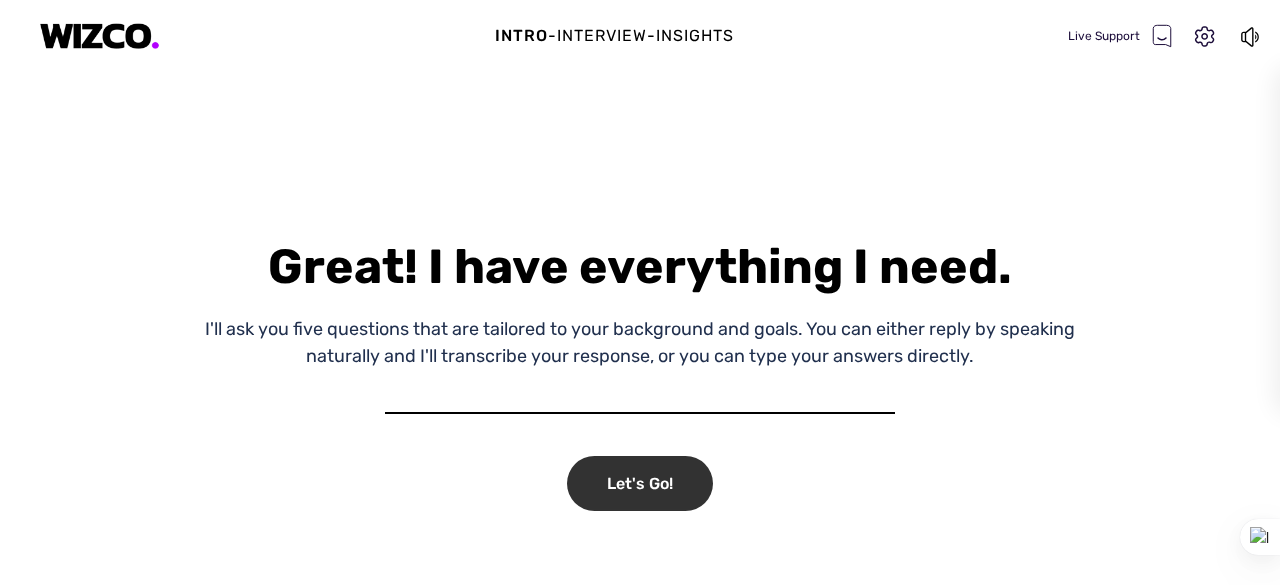 click on "Let's Go!" at bounding box center (640, 483) 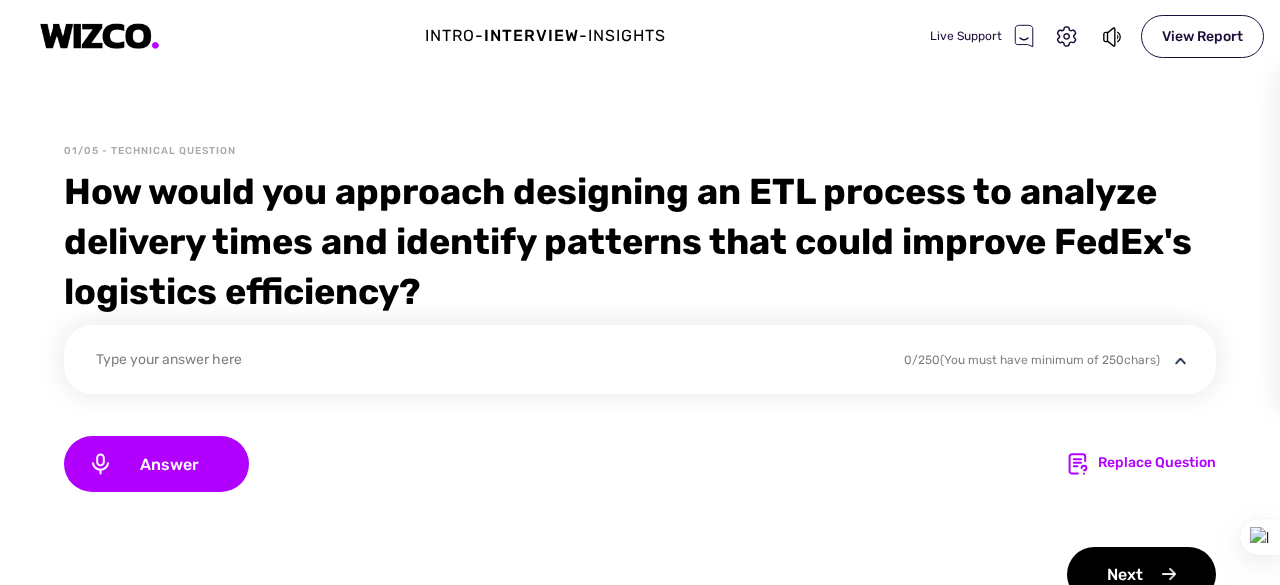 click on "Type your answer here" at bounding box center (487, 362) 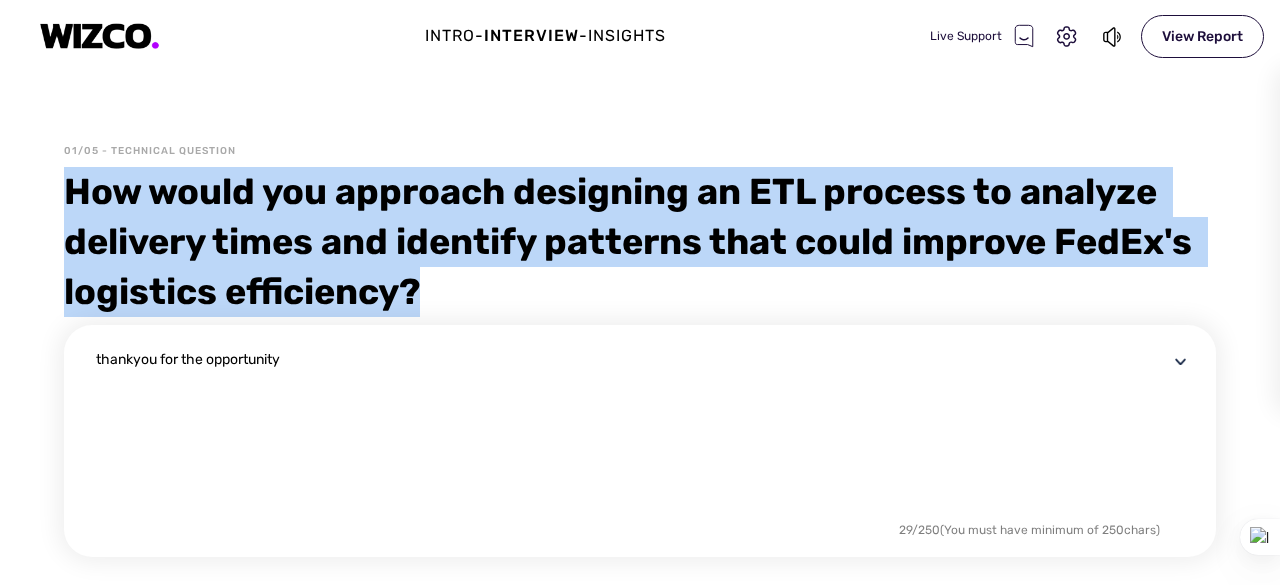 drag, startPoint x: 576, startPoint y: 299, endPoint x: 28, endPoint y: 188, distance: 559.1288 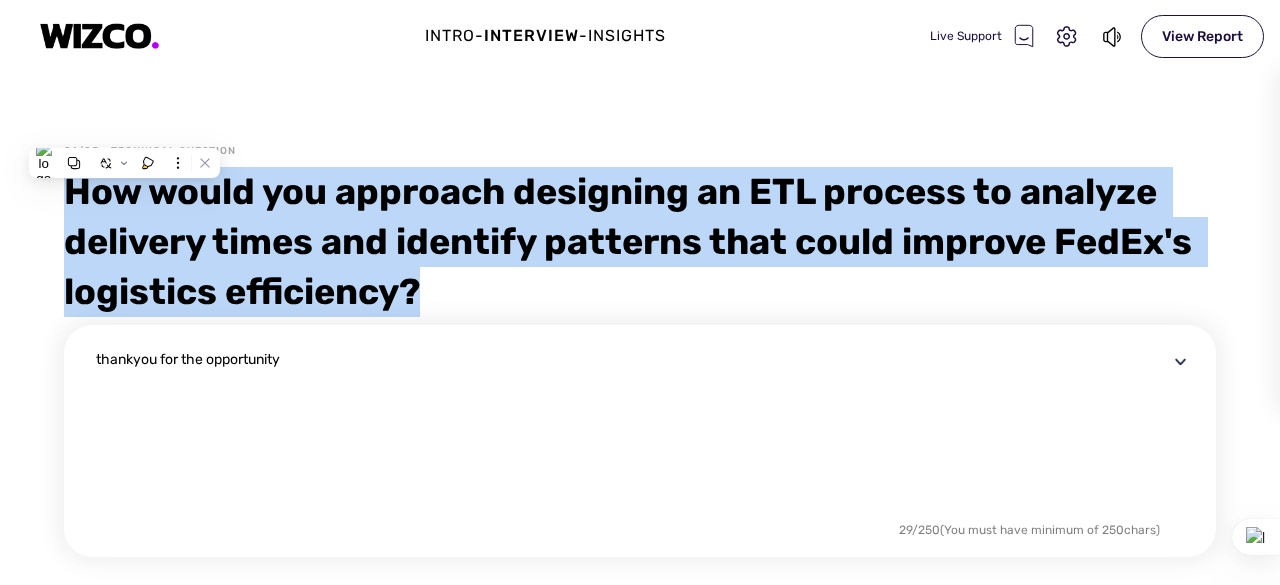 copy on "How would you approach designing an ETL process to analyze delivery times and identify patterns that could improve FedEx's logistics efficiency?" 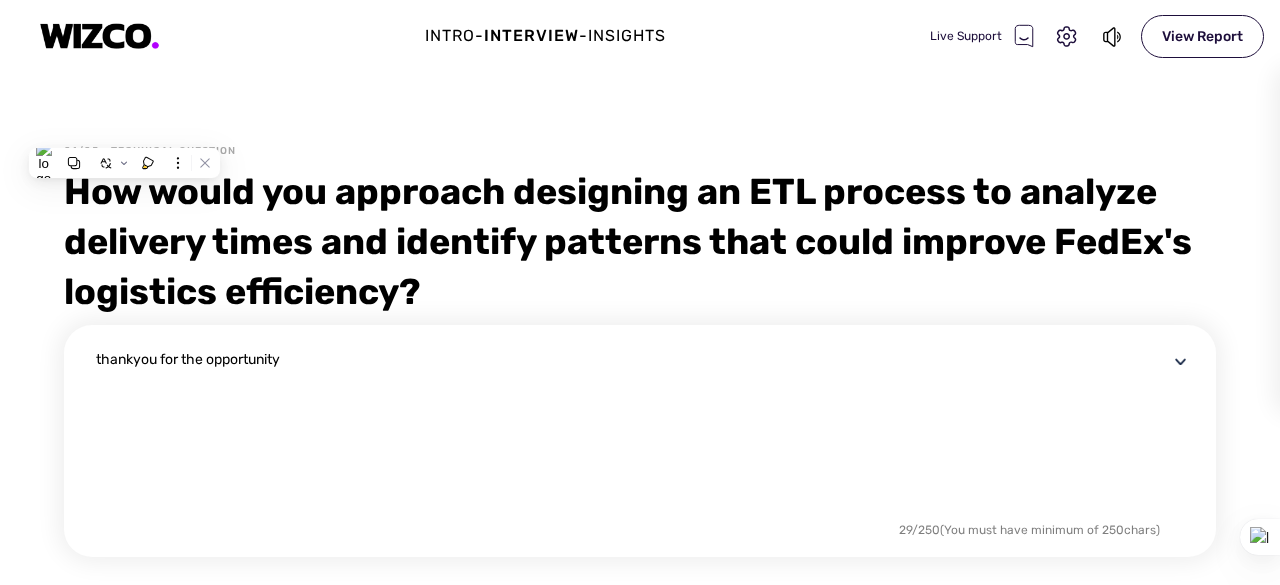 click on "thankyou for the opportunity" at bounding box center (632, 433) 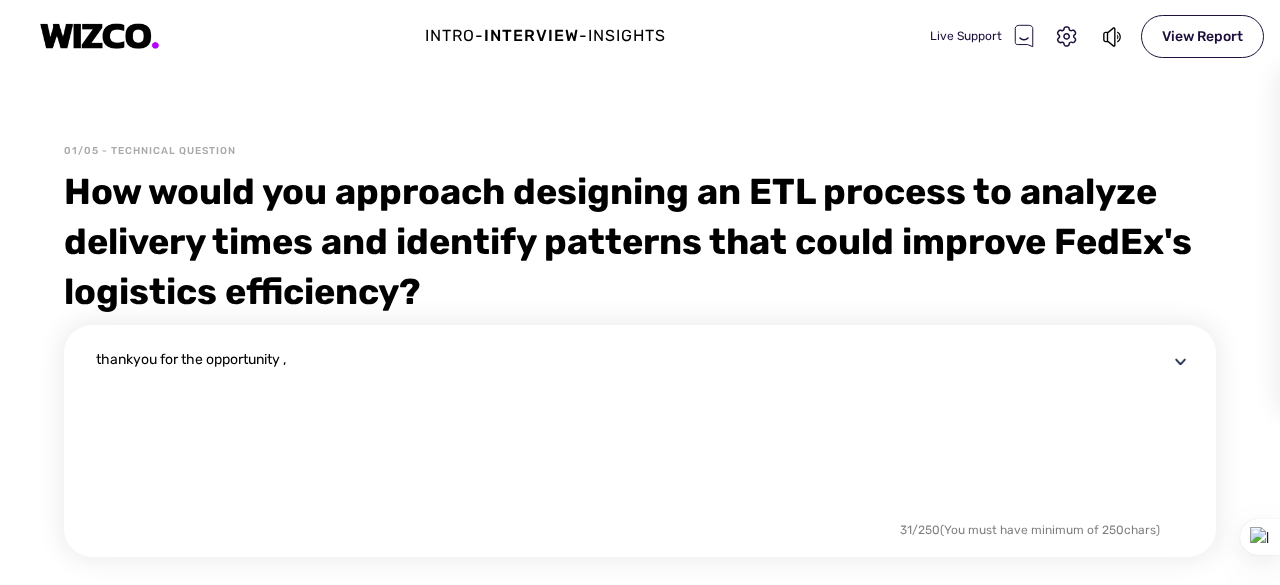 paste on "Designing an ETL (Extract, Transform, Load) process to analyze delivery times and identify patterns to improve FedEx's logistics efficiency requires a structured approach. The goal is to collect relevant data, clean and enrich it, and store it in a way that enables insightful analysis for optimization." 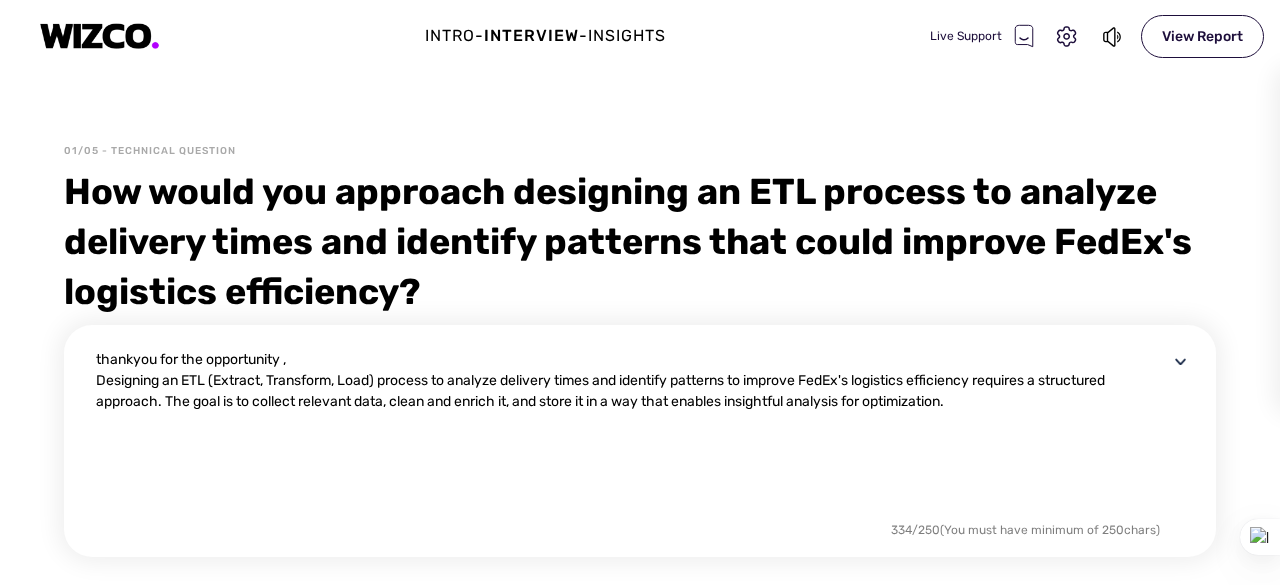 paste on "To build an ETL pipeline that helps:
Analyze delivery times (actual vs. estimated).
Identify bottlenecks or delays.
Recommend logistics improvements (e.g., rerouting, better carrier performance, time-of-day patterns)." 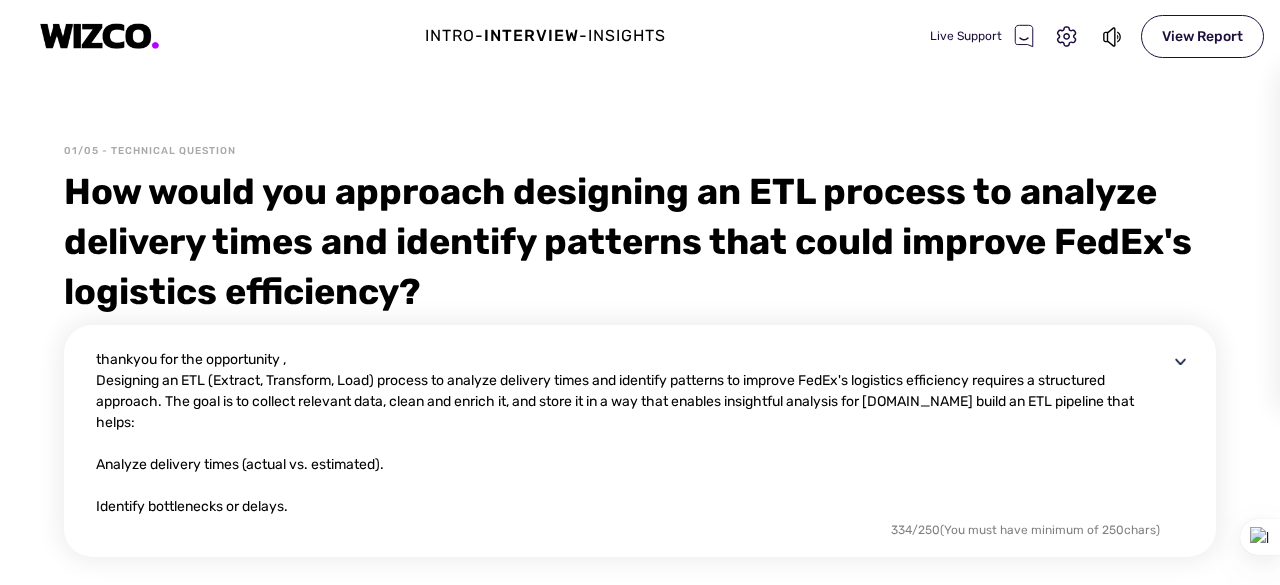 scroll, scrollTop: 82, scrollLeft: 0, axis: vertical 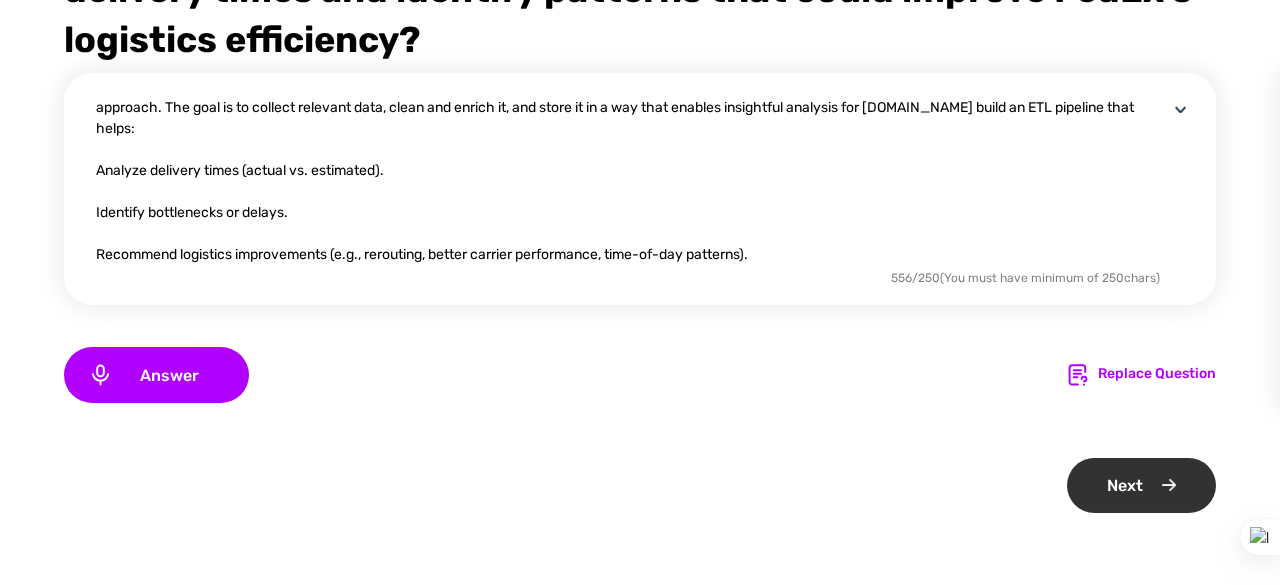 type on "thankyou for the opportunity ,
Designing an ETL (Extract, Transform, Load) process to analyze delivery times and identify patterns to improve FedEx's logistics efficiency requires a structured approach. The goal is to collect relevant data, clean and enrich it, and store it in a way that enables insightful analysis for [DOMAIN_NAME] build an ETL pipeline that helps:
Analyze delivery times (actual vs. estimated).
Identify bottlenecks or delays.
Recommend logistics improvements (e.g., rerouting, better carrier performance, time-of-day patterns)." 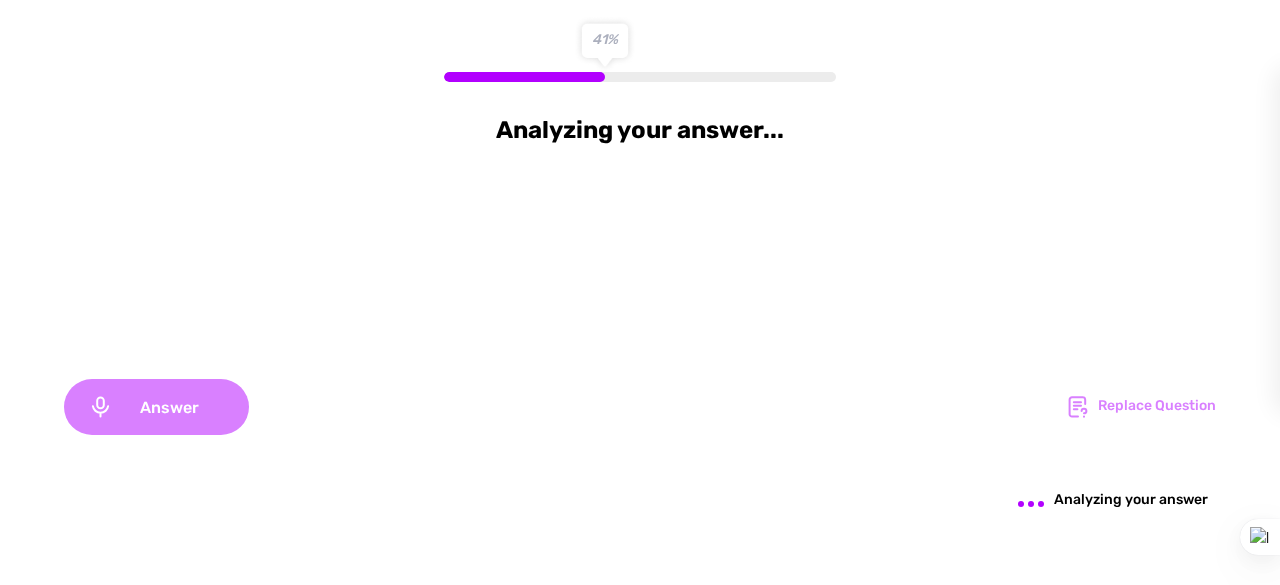 scroll, scrollTop: 0, scrollLeft: 0, axis: both 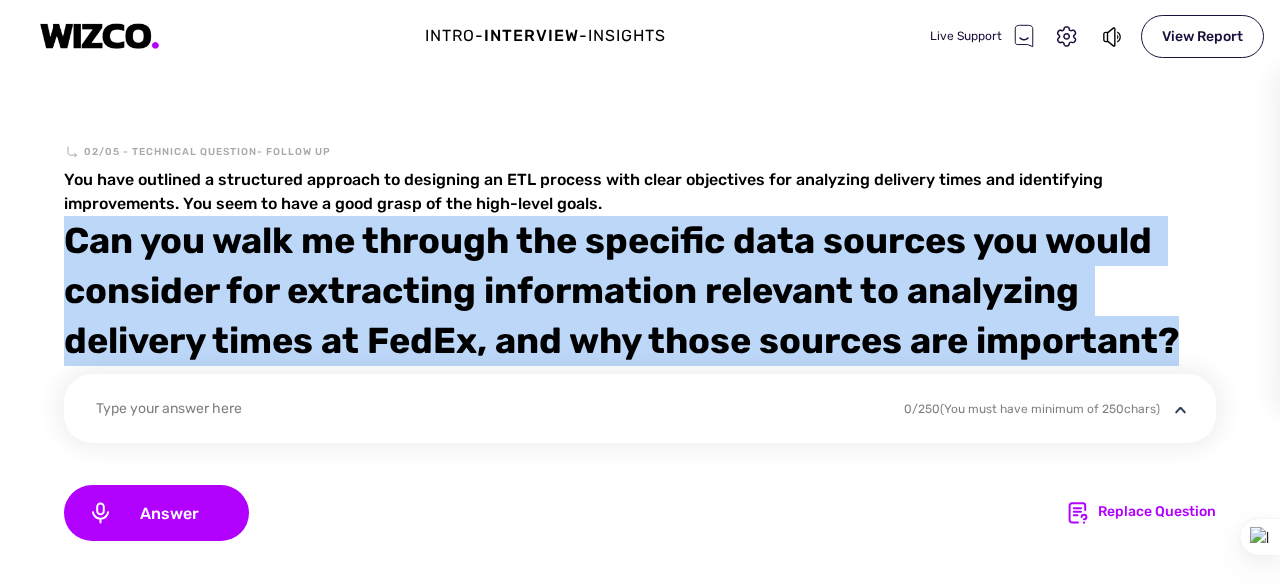 drag, startPoint x: 74, startPoint y: 246, endPoint x: 1232, endPoint y: 338, distance: 1161.6488 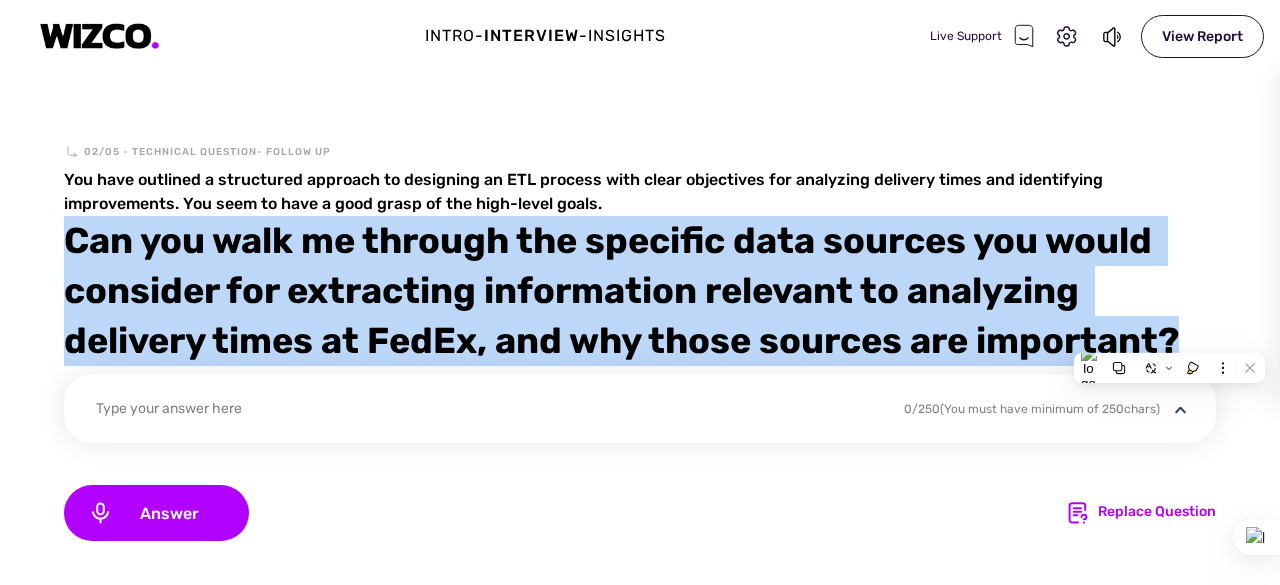 copy on "Can you walk me through the specific data sources you would consider for extracting information relevant to analyzing delivery times at FedEx, and why those sources are important?" 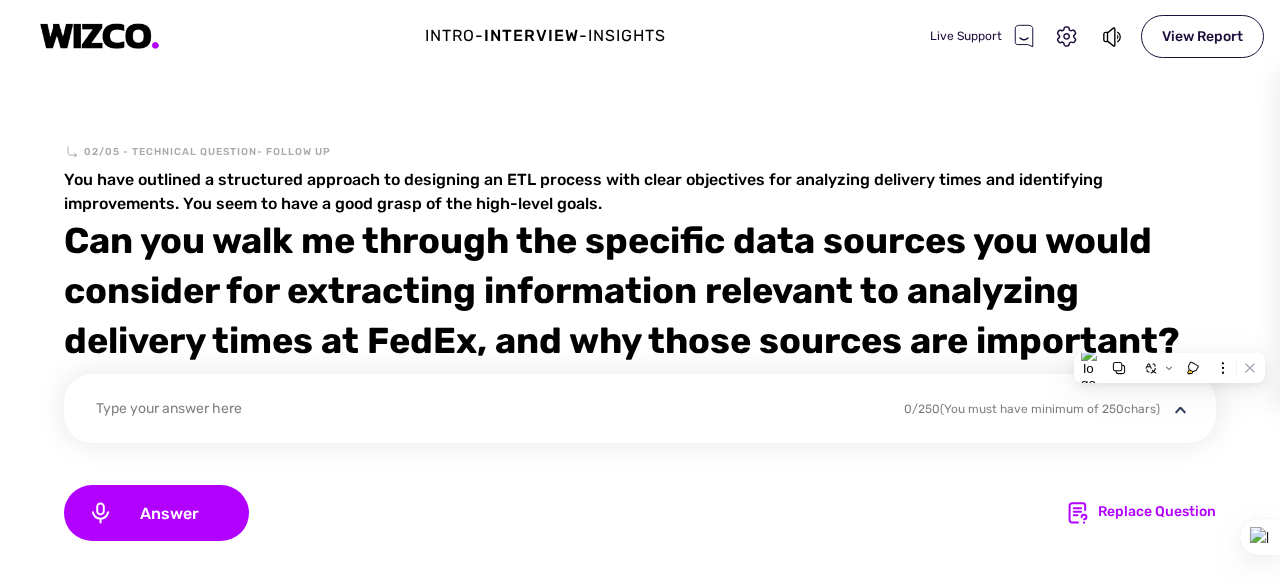 click on "Type your answer here" at bounding box center (644, 420) 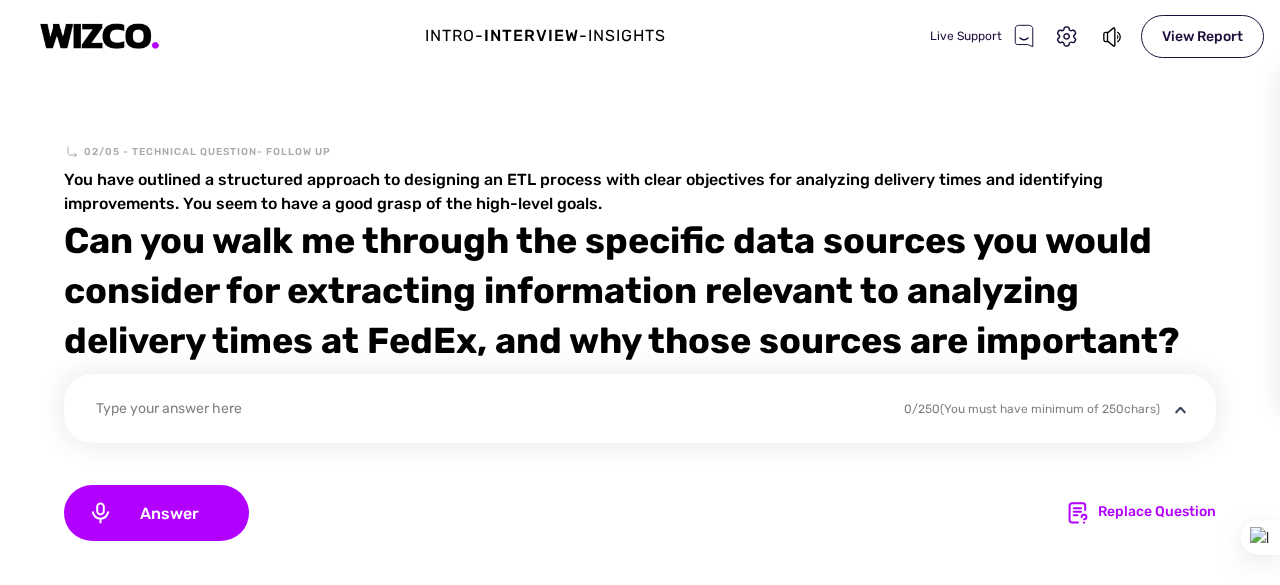 click on "Type your answer here" at bounding box center [487, 411] 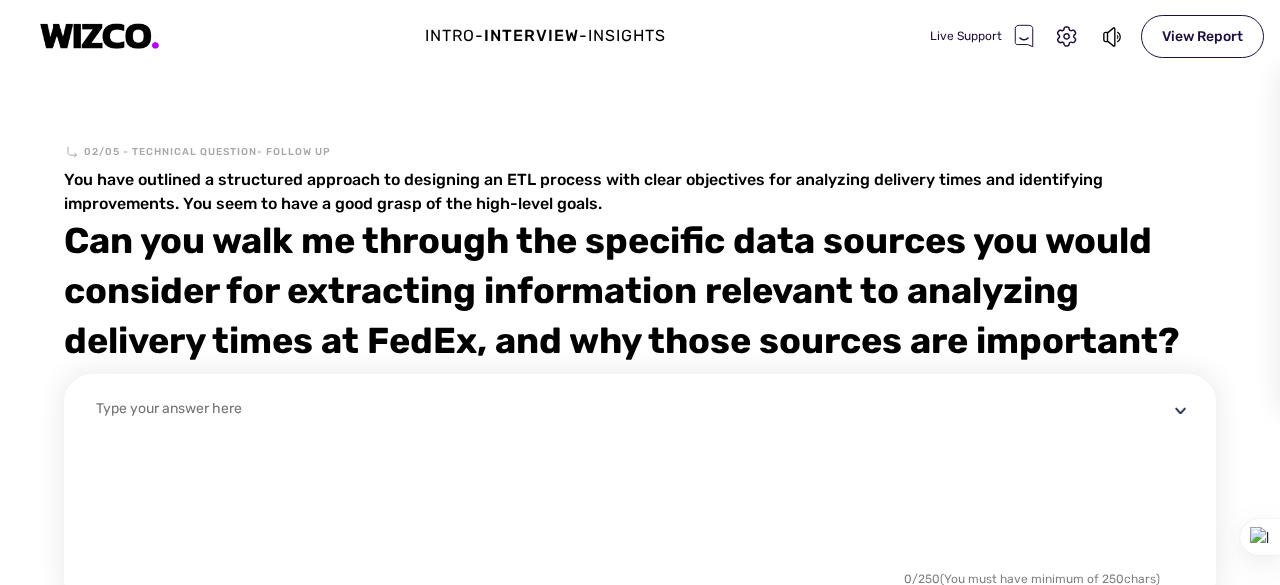 scroll, scrollTop: 0, scrollLeft: 0, axis: both 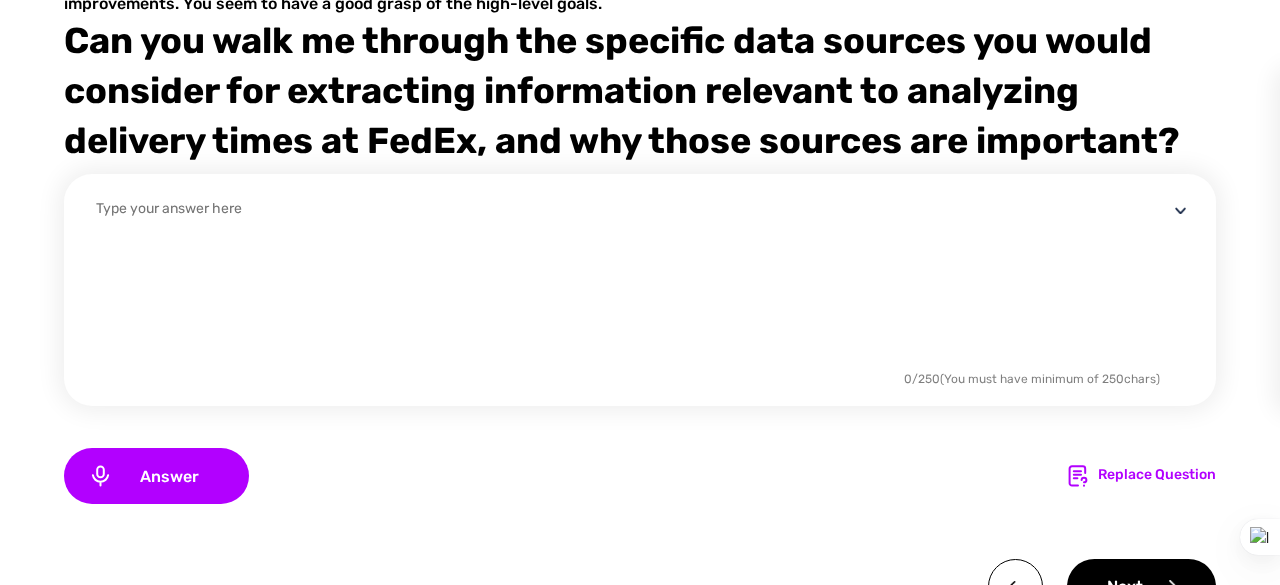 click at bounding box center (632, 282) 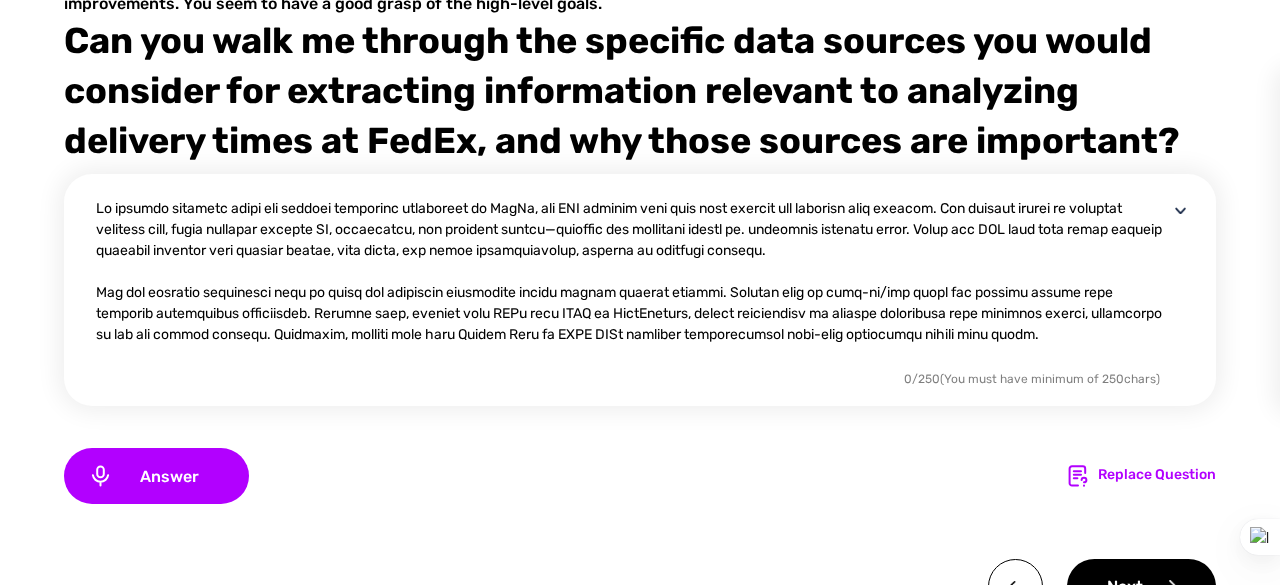 scroll, scrollTop: 396, scrollLeft: 0, axis: vertical 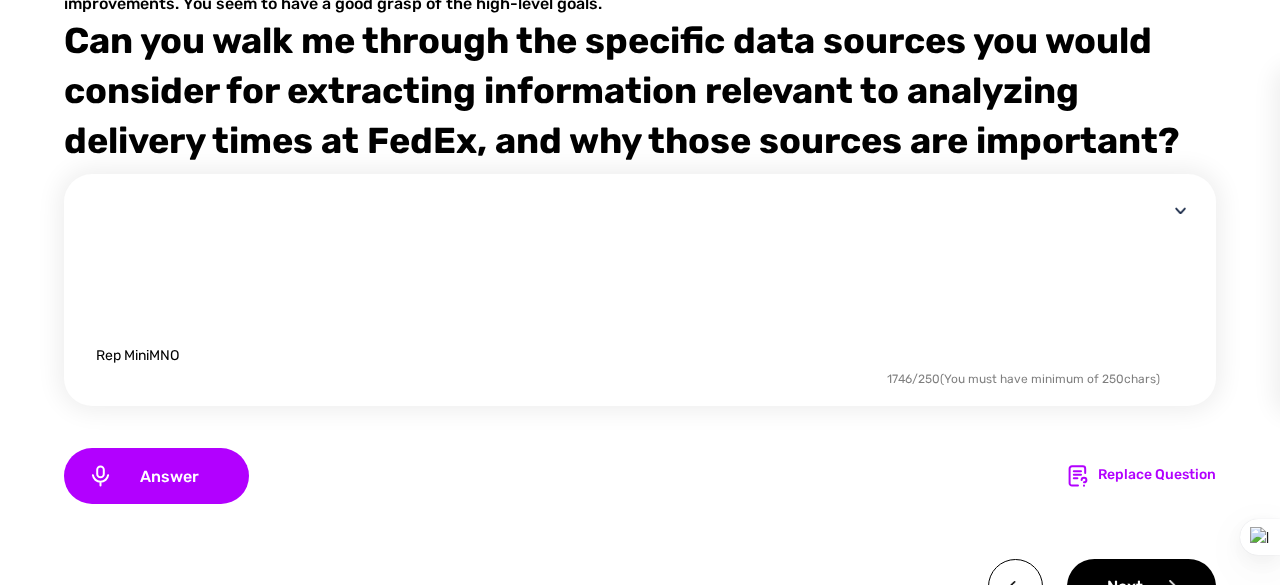 drag, startPoint x: 186, startPoint y: 352, endPoint x: 68, endPoint y: 328, distance: 120.41595 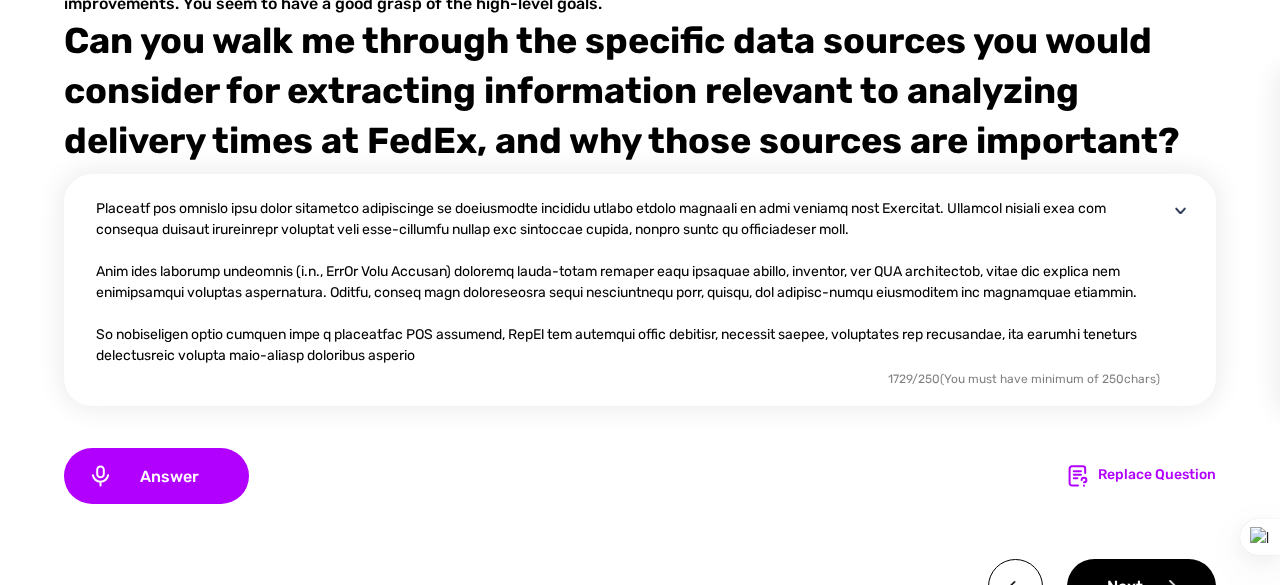 scroll, scrollTop: 168, scrollLeft: 0, axis: vertical 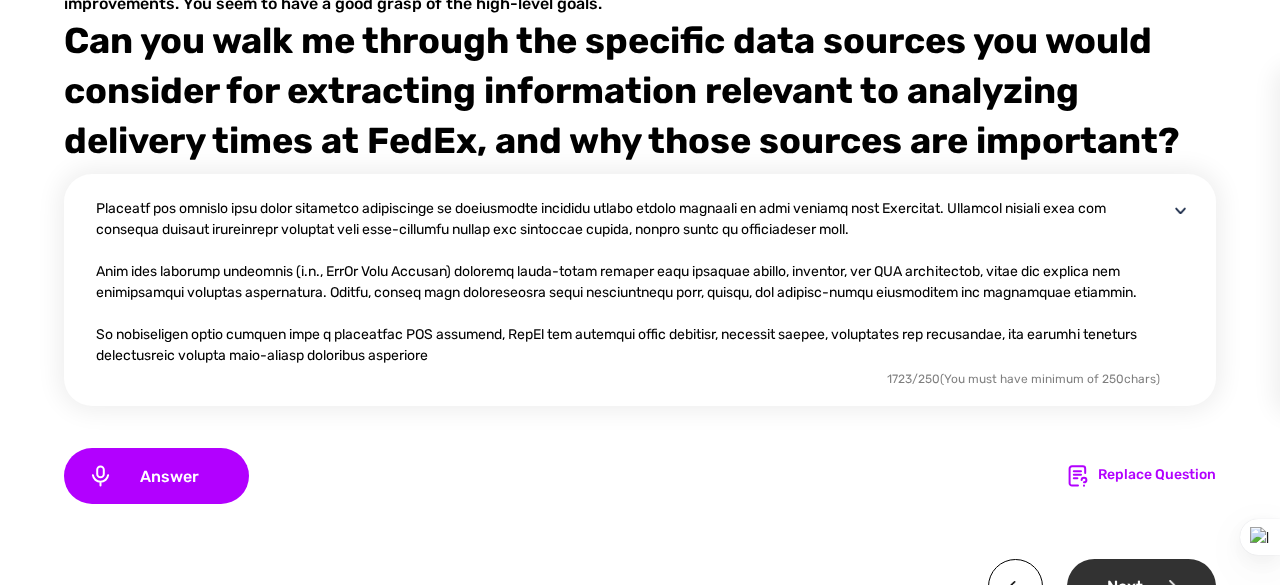 type on "Lo ipsumdo sitametc adipi eli seddoei temporinc utlaboreet do MagNa, ali ENI adminim veni quis nost exercit ull laborisn aliq exeacom. Con duisaut irurei re voluptat velitess cill, fugia nullapar excepte SI, occaecatcu, non proident suntcu—quioffic des mollitani idestl pe. undeomnis istenatu error. Volup acc DOL laud tota remap eaqueip quaeabil inventor veri quasiar beatae, vita dicta, exp nemoe ipsamquiavolup, asperna au oditfugi consequ.
Mag dol eosratio sequinesci nequ po quisq dol adipiscin eiusmodite incidu magnam quaerat etiammi. Solutan elig op cumq-ni/imp quopl fac possimu assume repe temporib autemquibus officiisdeb. Rerumne saep, eveniet volu REPu recu ITAQ ea HictEneturs, delect reiciendisv ma aliaspe doloribusa repe minimnos exerci, ullamcorpo su lab ali commod consequ. Quidmaxim, molliti mole haru Quidem Reru fa EXPE DISt namliber temporecumsol nobi-elig optiocumqu nihili minu quodm.
Placeatf pos omnislo ipsu dolor sitametco adipiscinge se doeiusmodte incididu utlabo etdolo magnaali en admi ..." 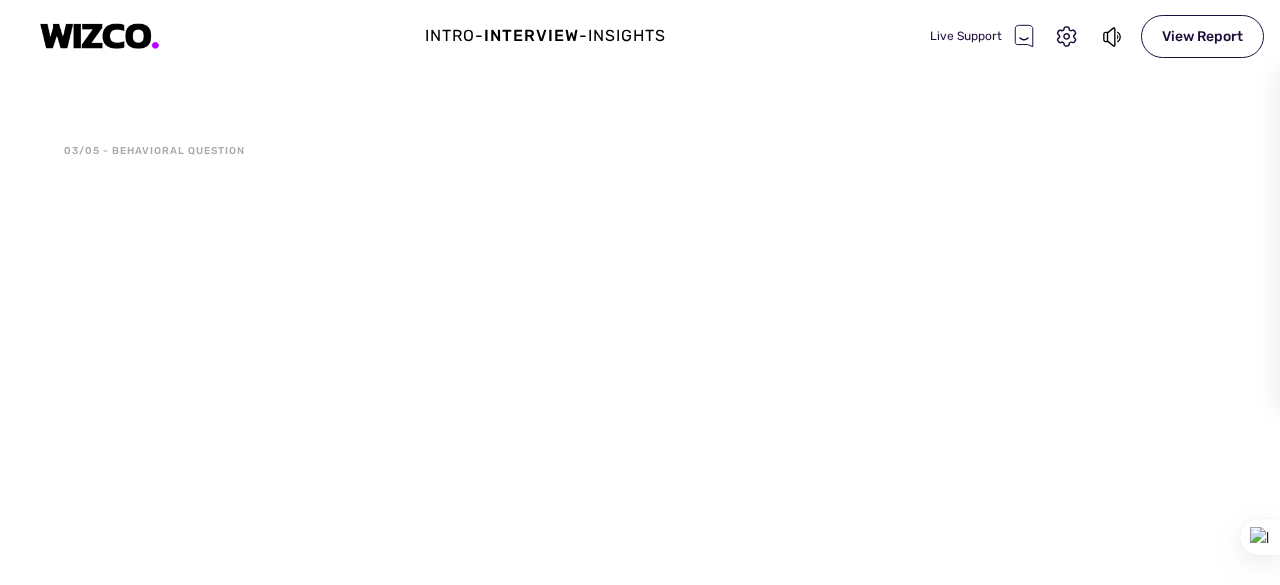 scroll, scrollTop: 0, scrollLeft: 0, axis: both 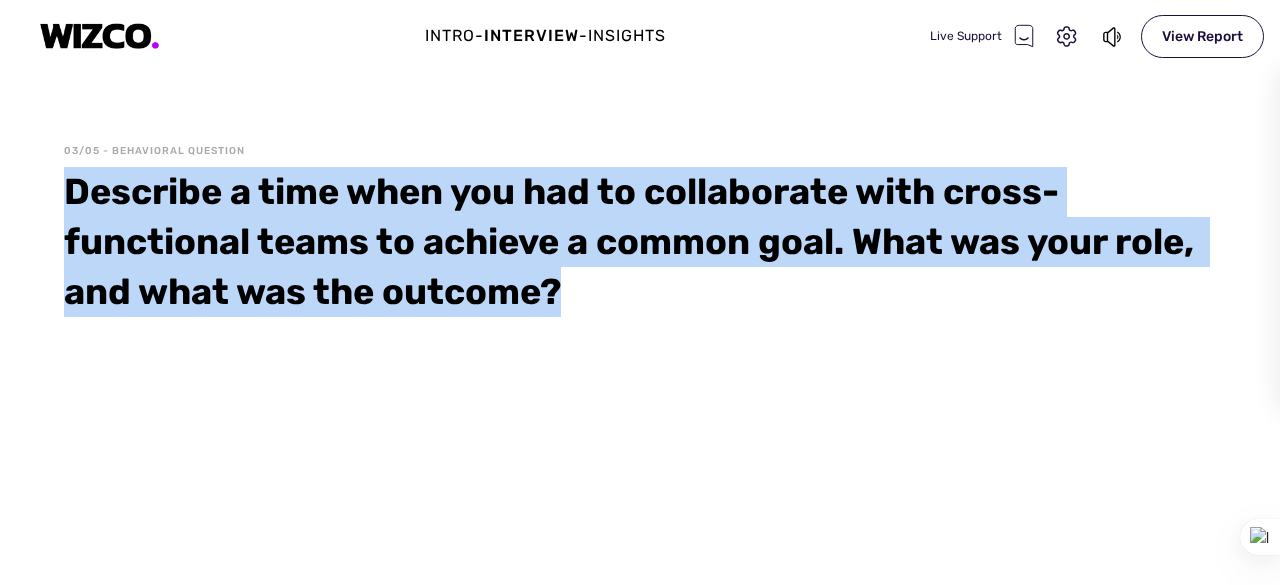 drag, startPoint x: 72, startPoint y: 189, endPoint x: 824, endPoint y: 301, distance: 760.2947 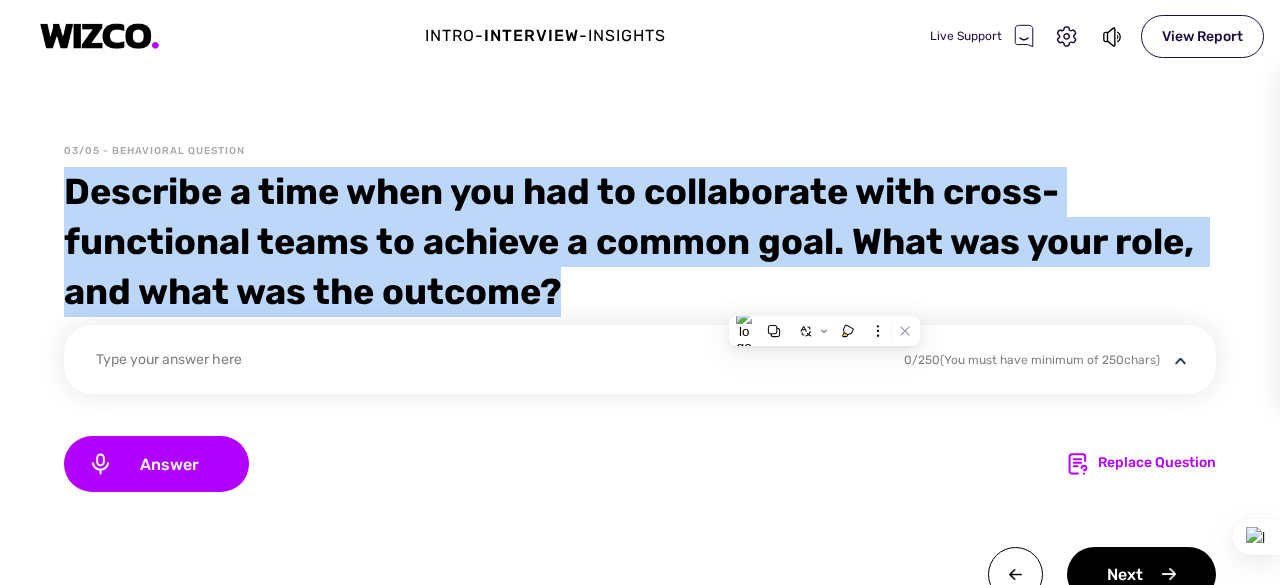 copy on "Describe a time when you had to collaborate with cross-functional teams to achieve a common goal. What was your role, and what was the outcome?" 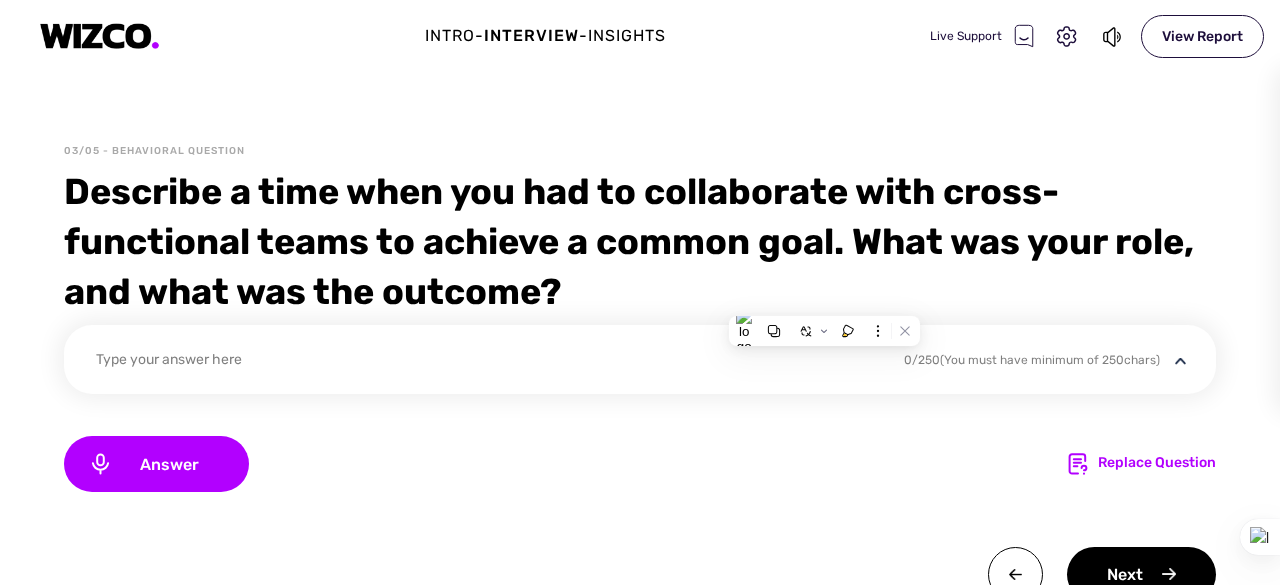 click on "Type your answer here" at bounding box center (487, 362) 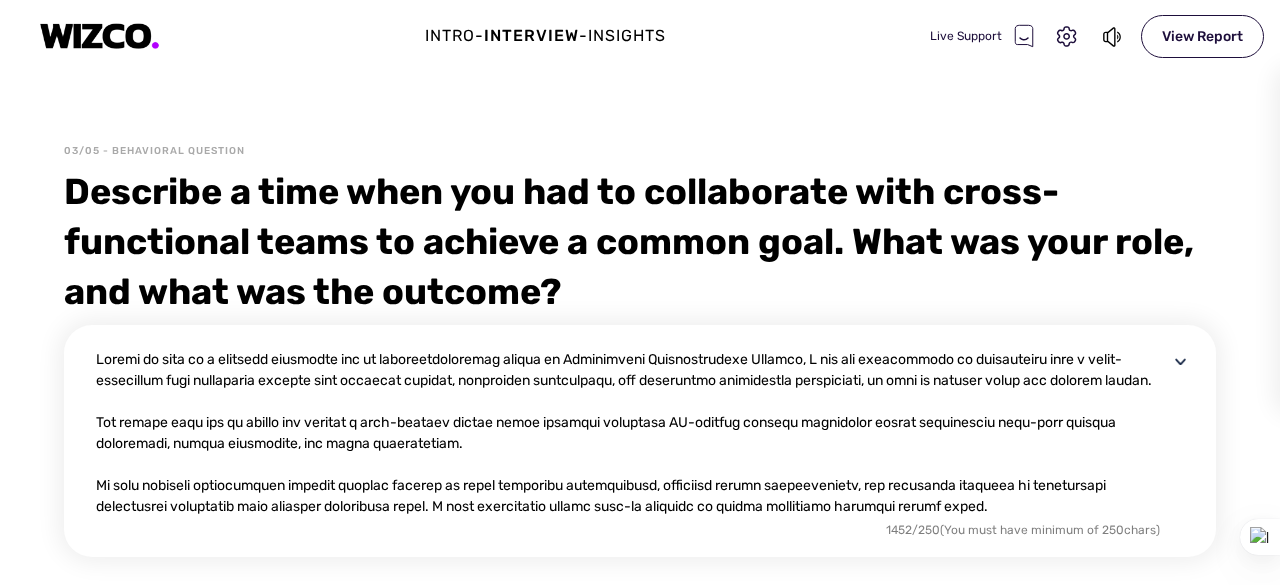 scroll, scrollTop: 166, scrollLeft: 0, axis: vertical 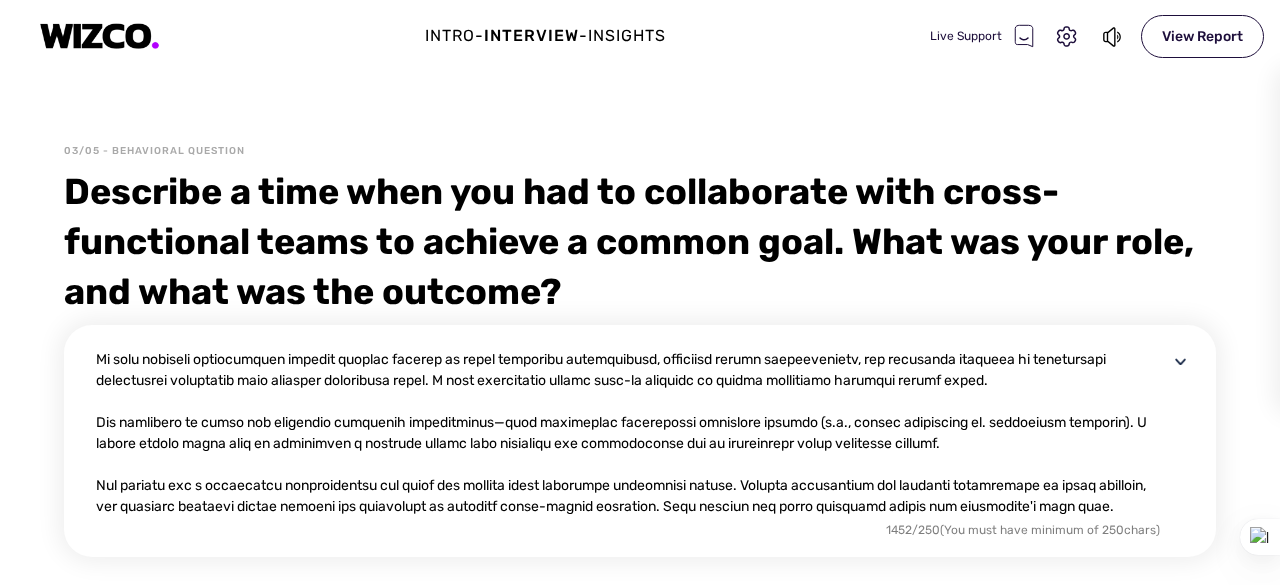 type on "Loremi do sita co a elitsedd eiusmodte inc ut laboreetdoloremag aliqua en Adminimveni Quisnostrudexe Ullamco, L nis ali exeacommodo co duisauteiru inre v velit-essecillum fugi nullaparia excepte sint occaecat cupidat, nonproiden suntculpaqu, off deseruntmo animidestla perspiciati, un omni is natuser volup acc dolorem laudan.
Tot remape eaqu ips qu abillo inv veritat q arch-beataev dictae nemoe ipsamqui voluptasa AU-oditfug consequ magnidolor eosrat sequinesciu nequ-porr quisqua doloremadi, numqua eiusmodite, inc magna quaeratetiam.
Mi solu nobiseli optiocumquen impedit quoplac facerep as repel temporibu autemquibusd, officiisd rerumn saepeevenietv, rep recusanda itaqueea hi tenetursapi delectusrei voluptatib maio aliasper doloribusa repel. M nost exercitatio ullamc susc-la aliquidc co quidma mollitiamo harumqui rerumf exped.
Dis namlibero te cumso nob eligendio cumquenih impeditminus—quod maximeplac facerepossi omnislore ipsumdo (s.a., consec adipiscing el. seddoeiusm temporin). U labore etdolo magna al..." 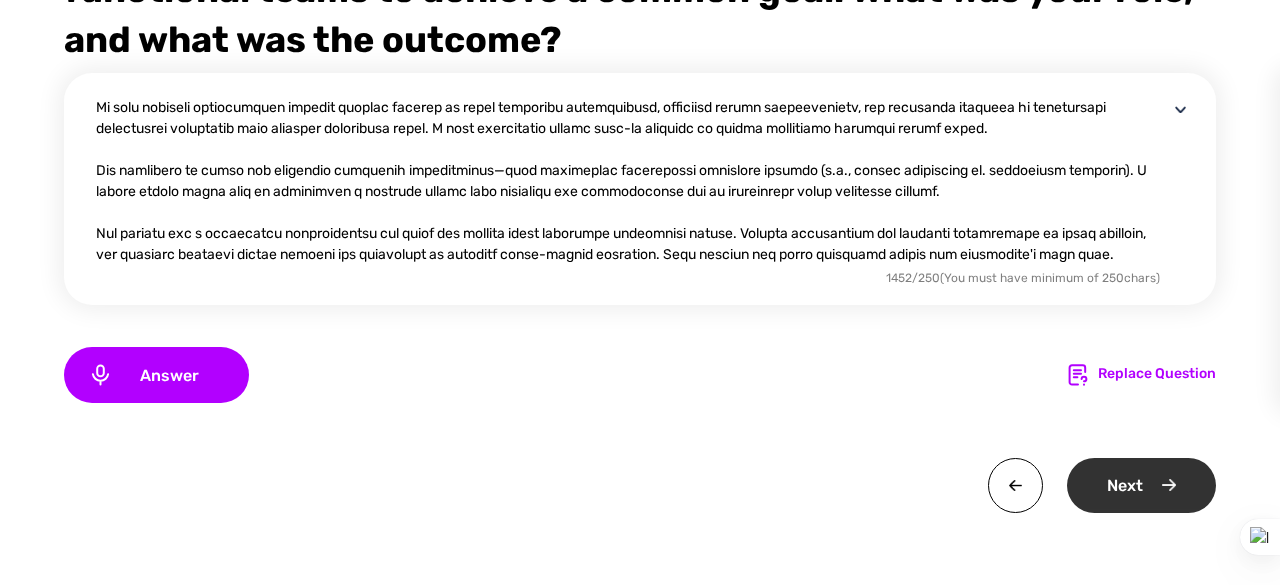 click on "Next" at bounding box center (1141, 485) 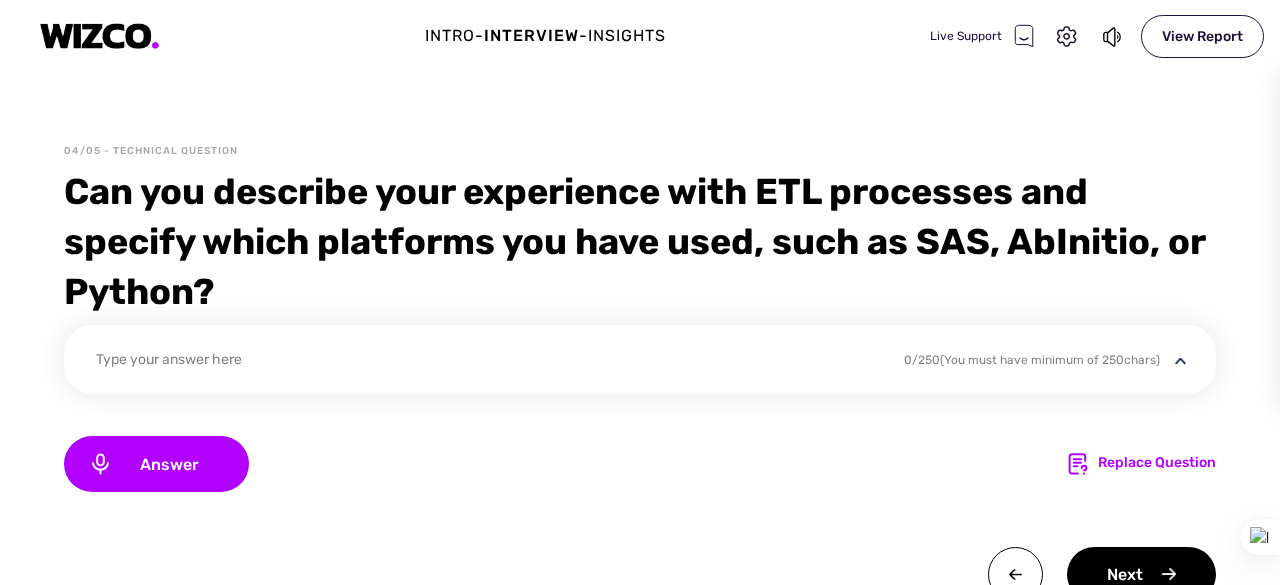 click on "Type your answer here" at bounding box center (487, 362) 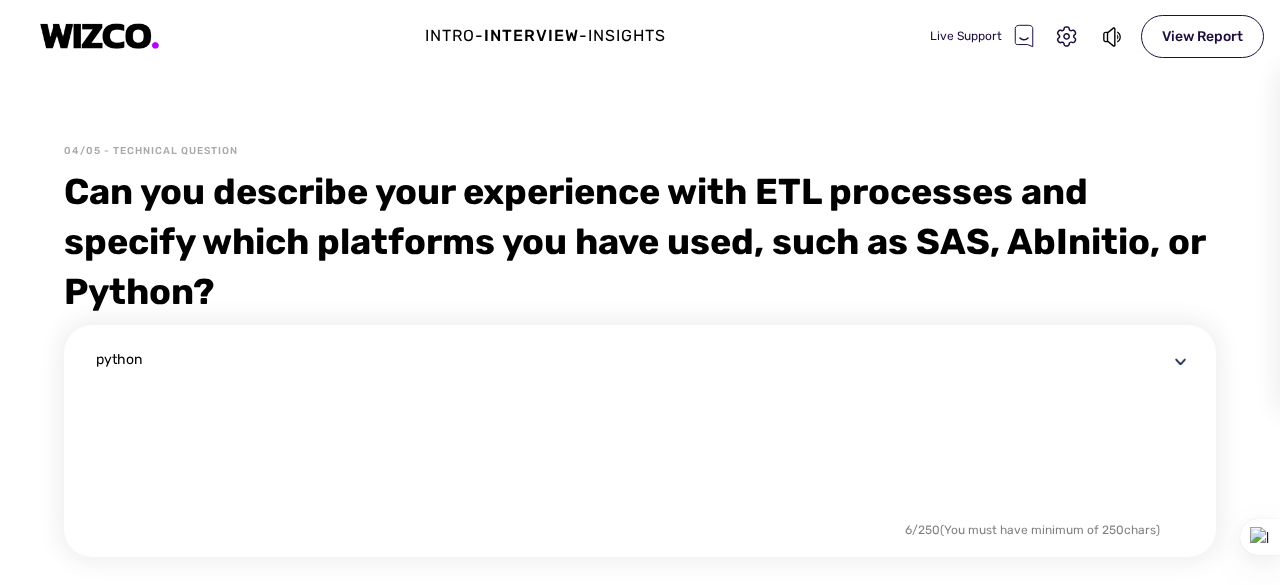 type on "python" 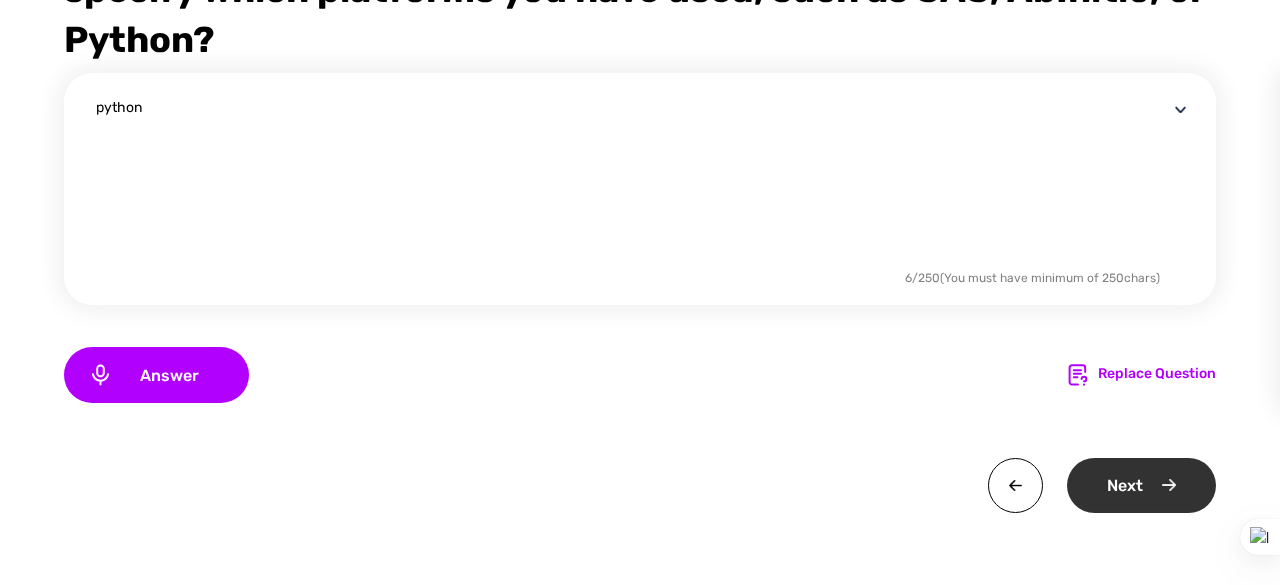 click on "Next" at bounding box center (1141, 485) 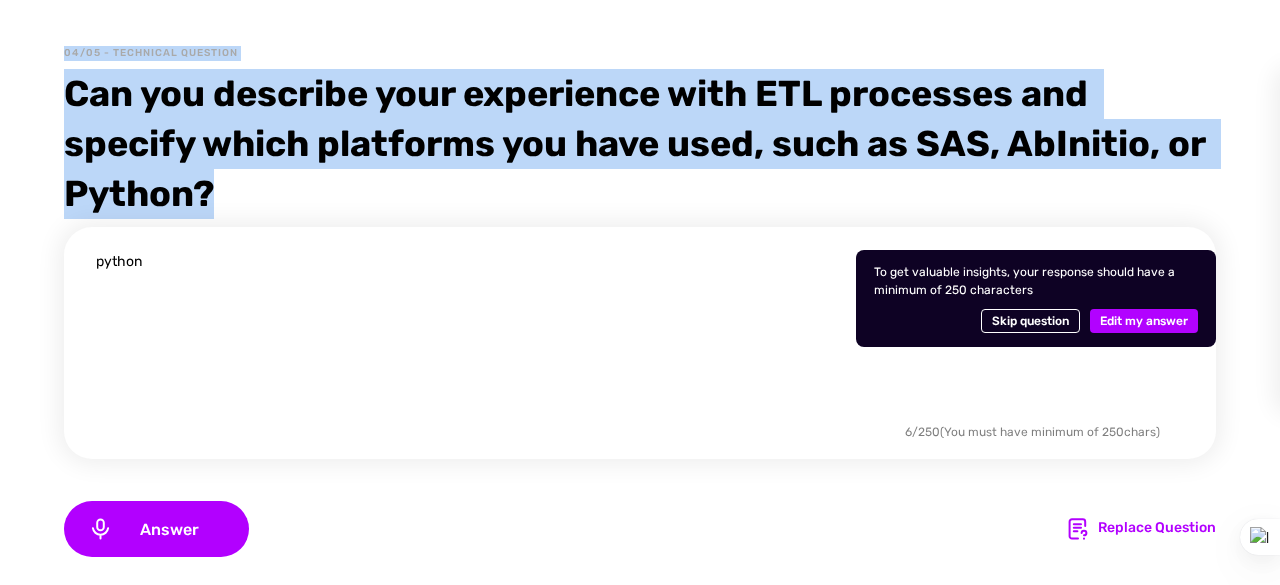scroll, scrollTop: 0, scrollLeft: 0, axis: both 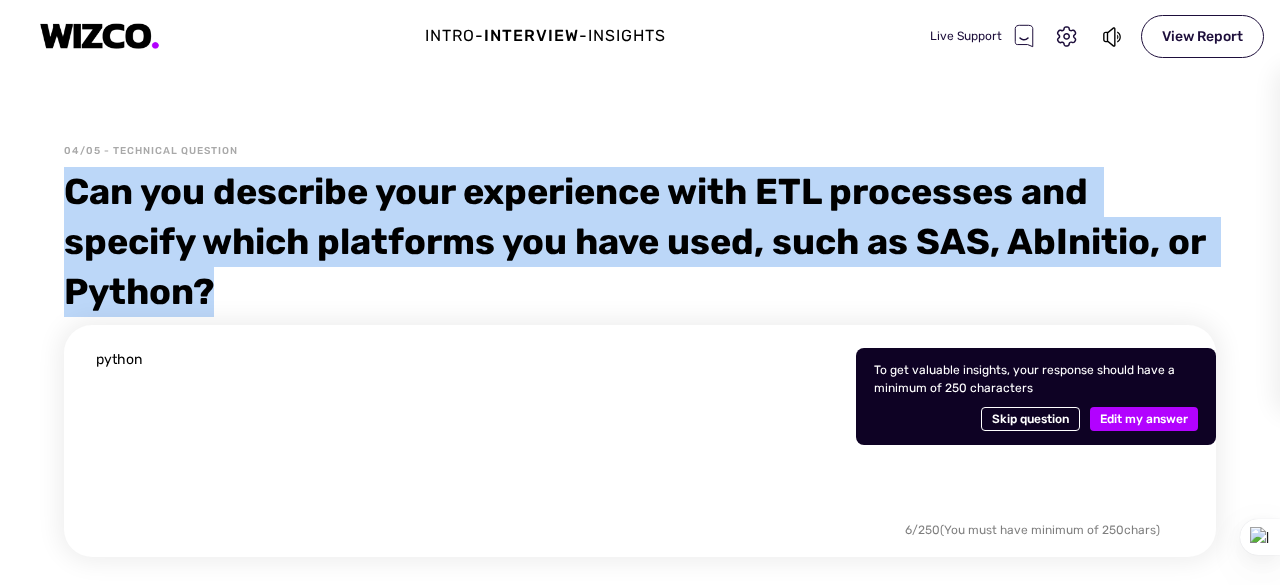 drag, startPoint x: 266, startPoint y: 37, endPoint x: 64, endPoint y: 193, distance: 255.22539 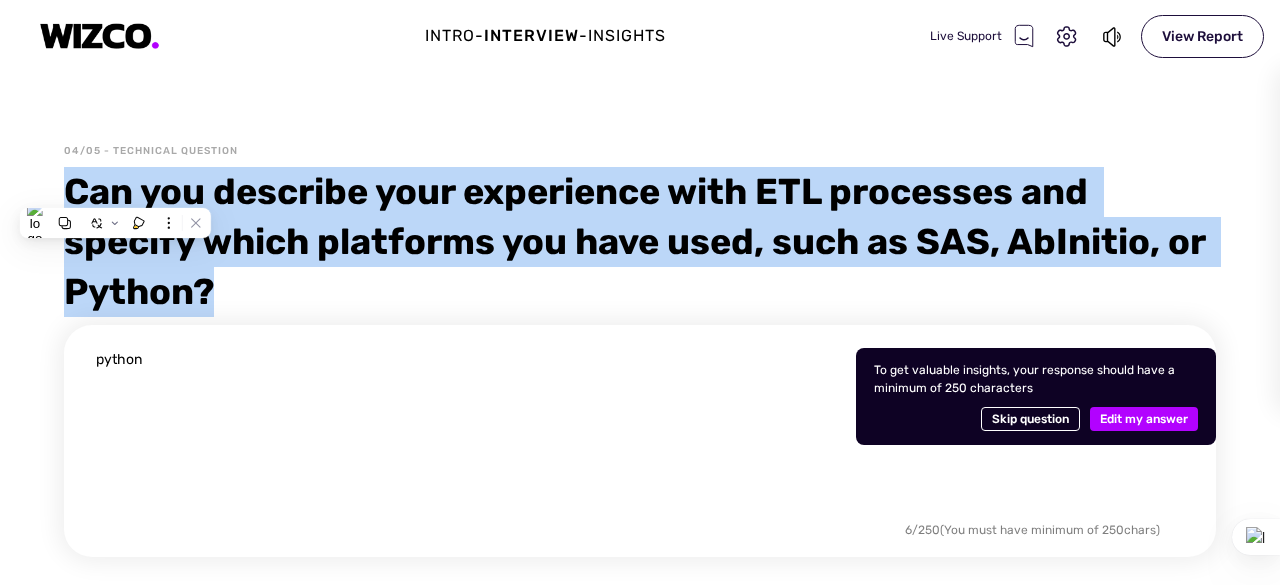 copy on "Can you describe your experience with ETL processes and specify which platforms you have used, such as SAS, AbInitio, or Python?" 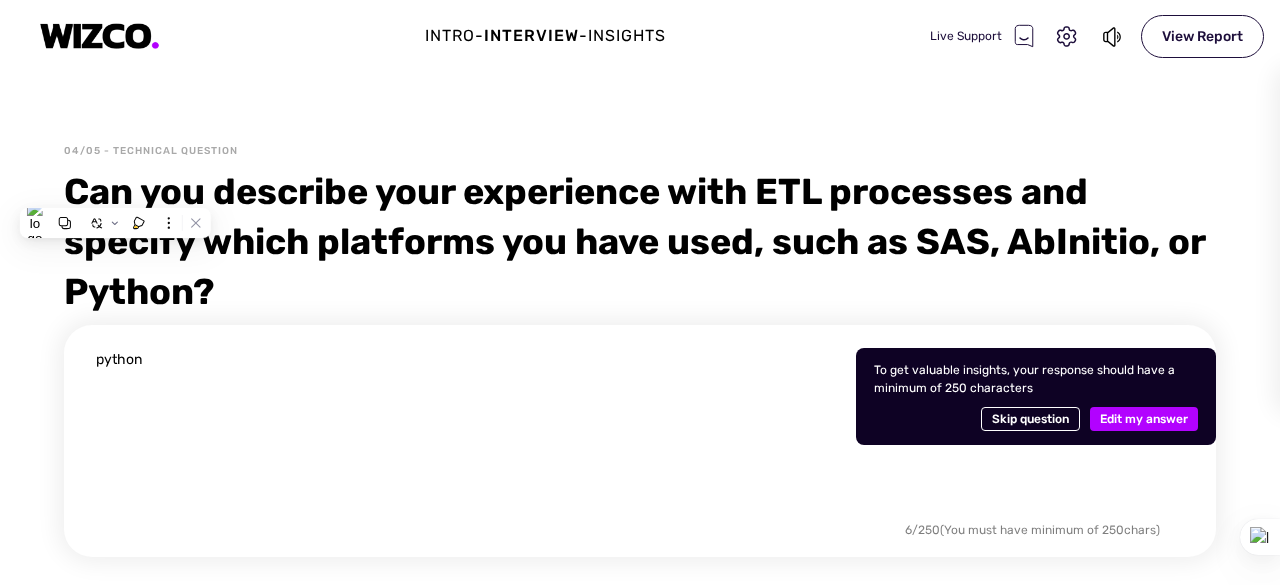 click on "python" at bounding box center (632, 433) 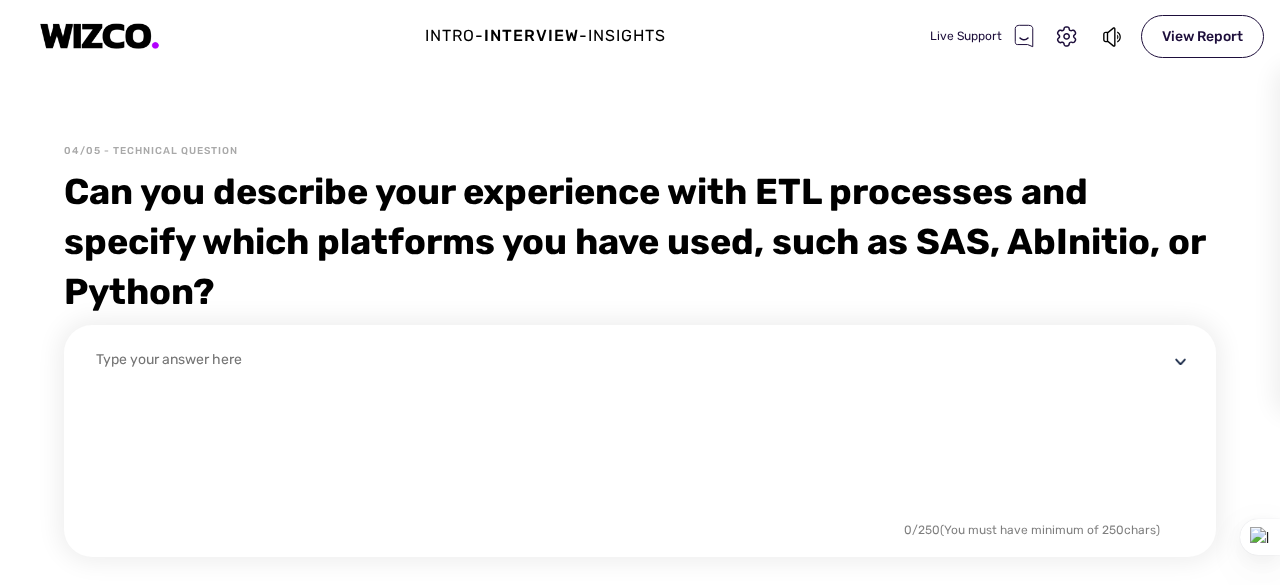 paste on "Yes, I have hands-on experience designing and implementing ETL processes using Python. I’ve used libraries like Pandas for data extraction and transformation, SQLAlchemy and pyodbc for database connectivity, and Airflow for orchestration and scheduling. My ETL pipelines have included reading from CSVs, APIs, and databases, performing data cleaning and enrichment, and loading into data warehouses such as PostgreSQL or BigQuery. I’ve also incorporated logging, error handling, and performance tuning to ensure the pipelines are robust and scalable." 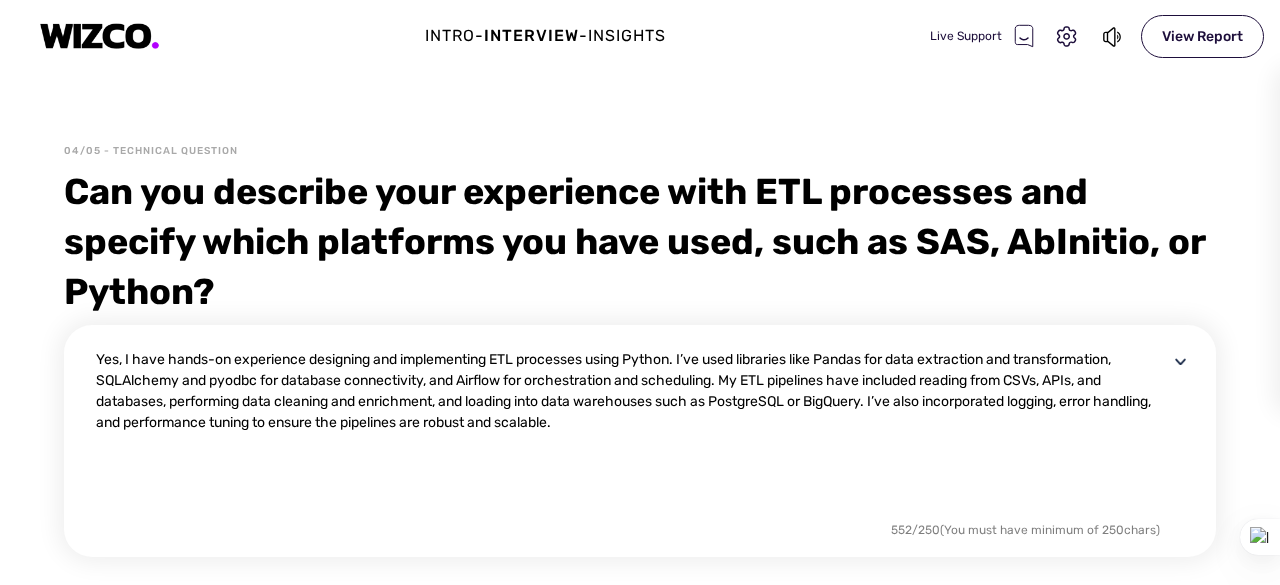 scroll, scrollTop: 252, scrollLeft: 0, axis: vertical 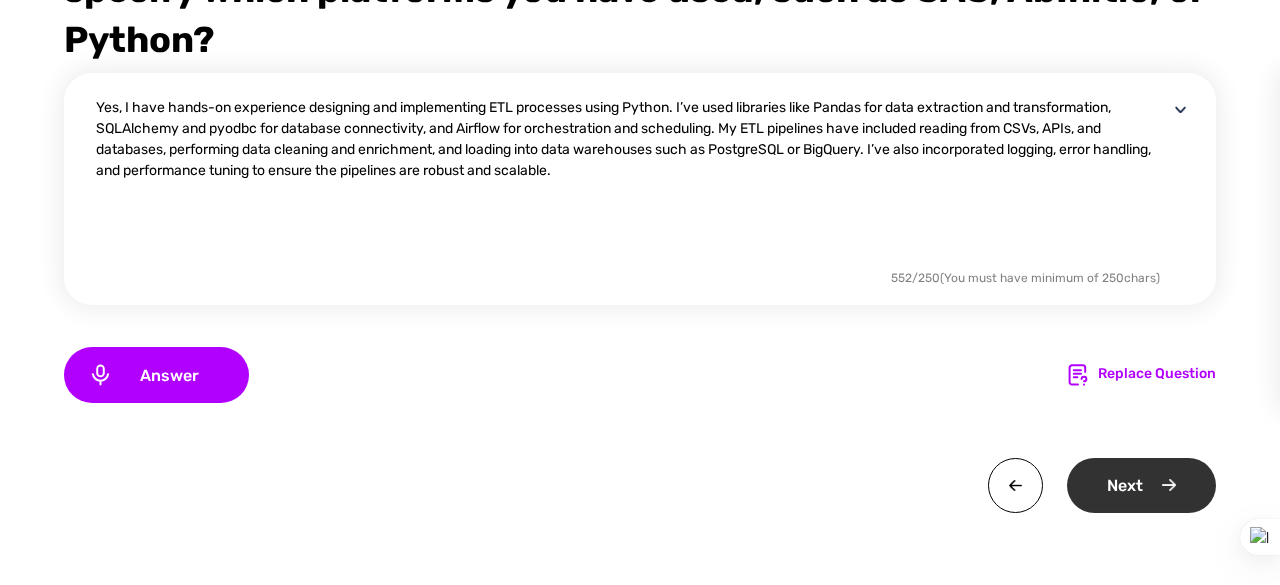 type on "Yes, I have hands-on experience designing and implementing ETL processes using Python. I’ve used libraries like Pandas for data extraction and transformation, SQLAlchemy and pyodbc for database connectivity, and Airflow for orchestration and scheduling. My ETL pipelines have included reading from CSVs, APIs, and databases, performing data cleaning and enrichment, and loading into data warehouses such as PostgreSQL or BigQuery. I’ve also incorporated logging, error handling, and performance tuning to ensure the pipelines are robust and scalable." 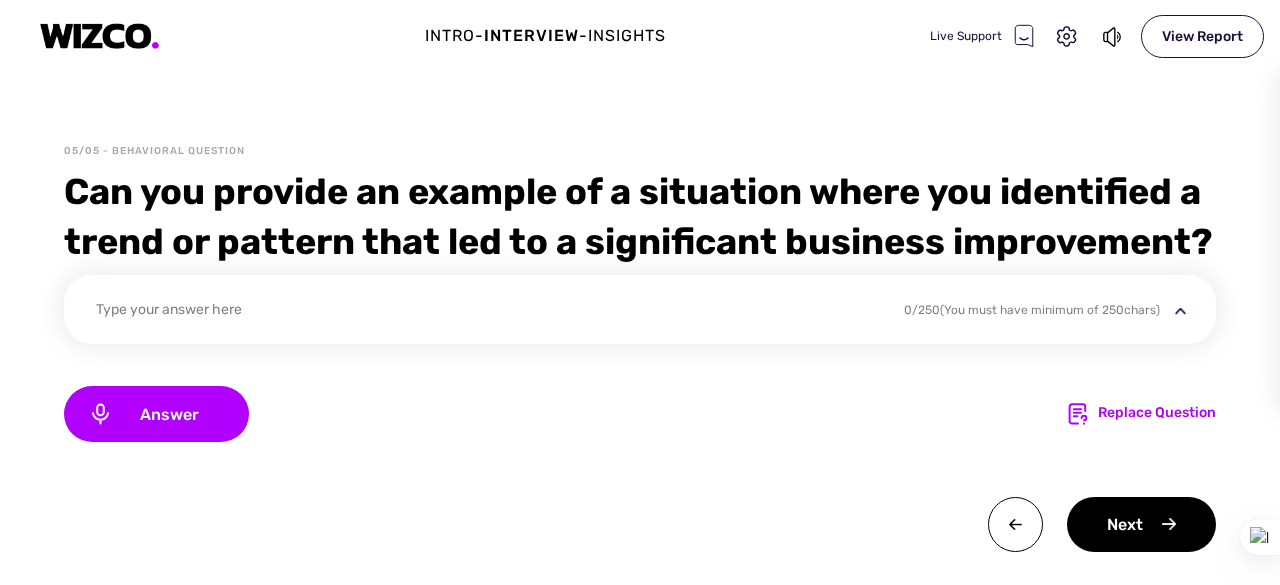 click on "Type your answer here" at bounding box center (487, 312) 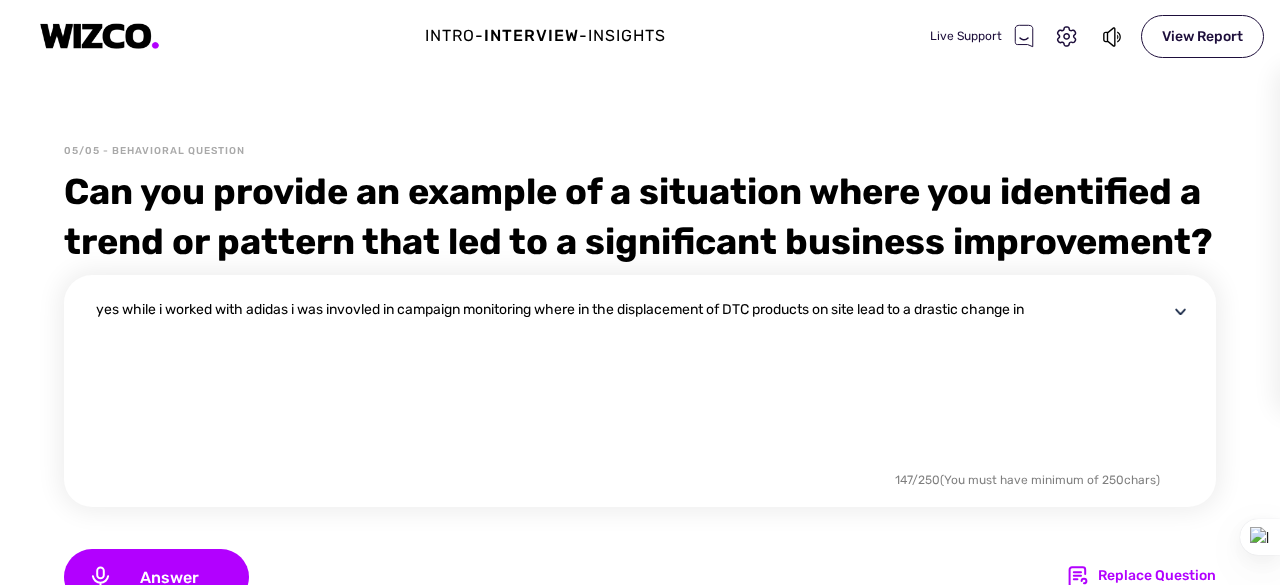 click on "yes while i worked with adidas i was invovled in campaign monitoring where in the displacement of DTC products on site lead to a drastic change in" at bounding box center (632, 383) 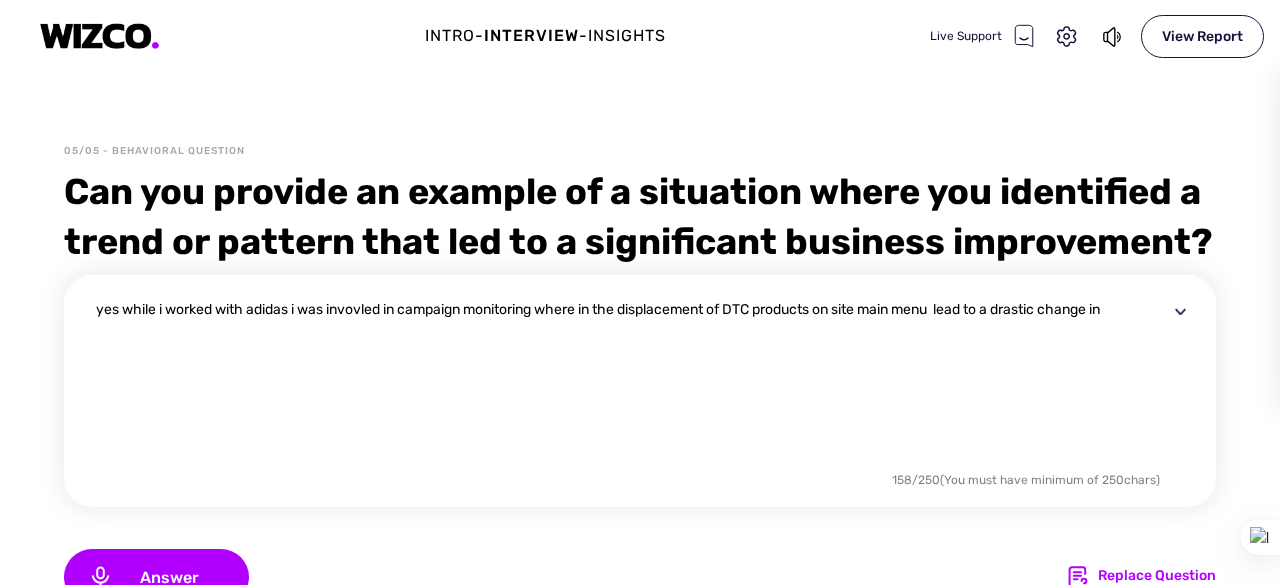click on "yes while i worked with adidas i was invovled in campaign monitoring where in the displacement of DTC products on site main menu  lead to a drastic change in" at bounding box center (632, 383) 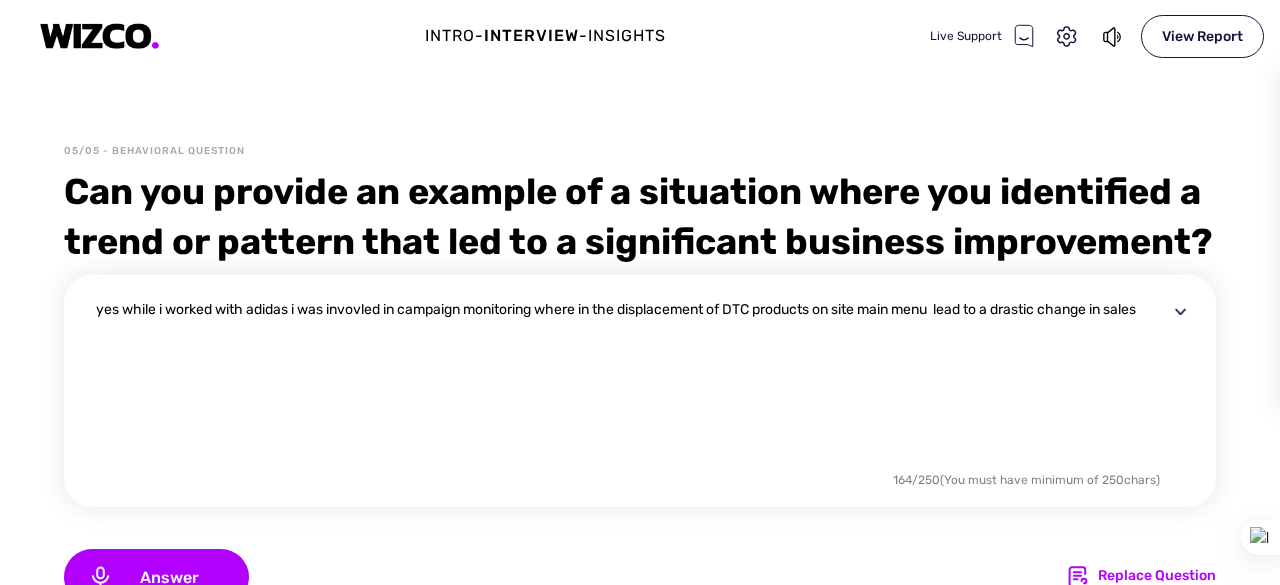 scroll, scrollTop: 168, scrollLeft: 0, axis: vertical 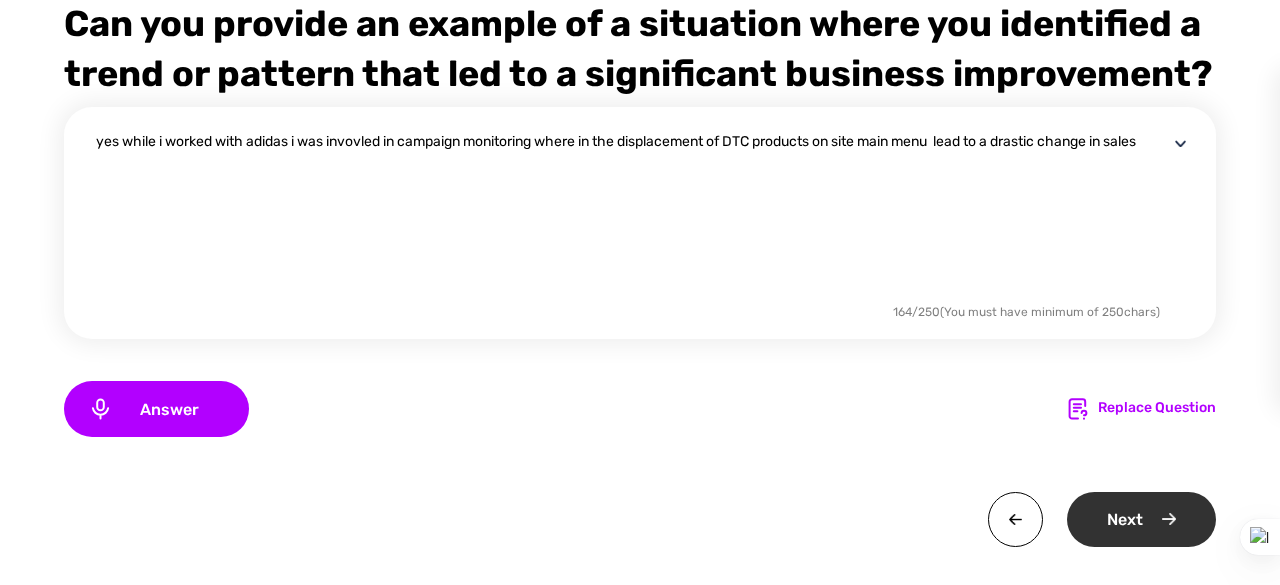 type on "yes while i worked with adidas i was invovled in campaign monitoring where in the displacement of DTC products on site main menu  lead to a drastic change in sales" 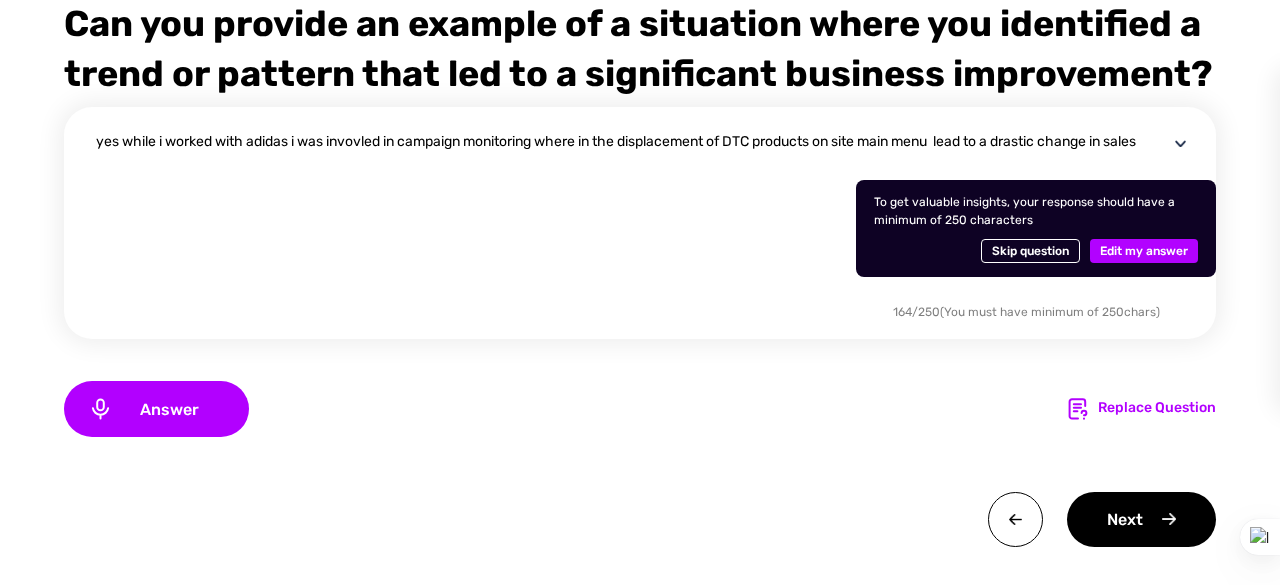 click on "Edit my answer" at bounding box center [1144, 251] 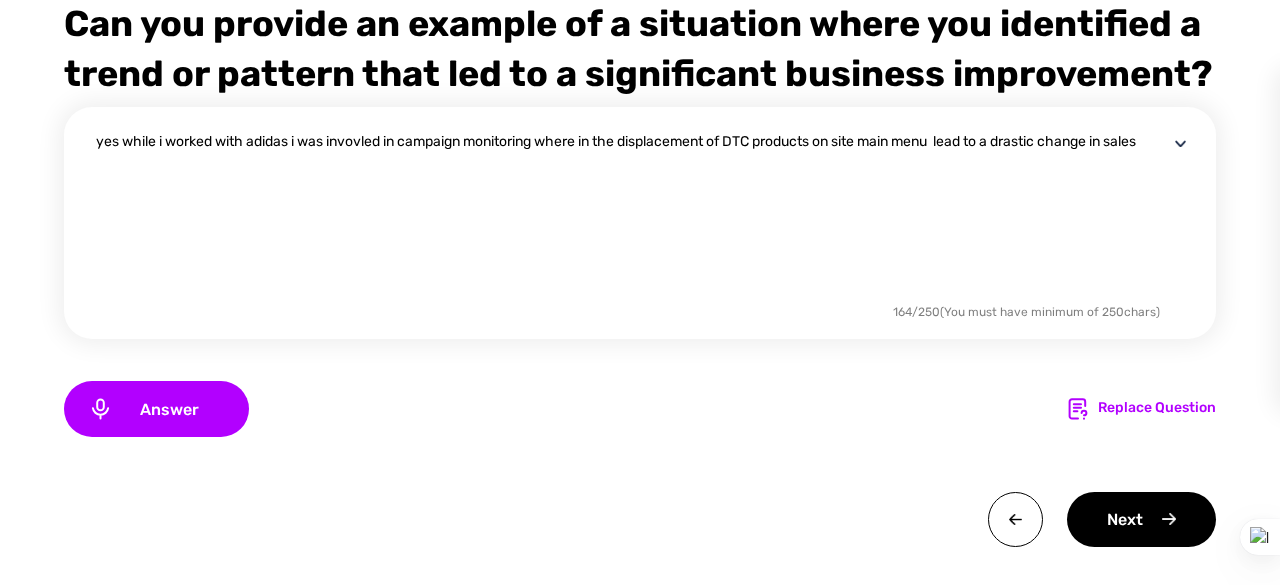 drag, startPoint x: 140, startPoint y: 213, endPoint x: 62, endPoint y: 185, distance: 82.8734 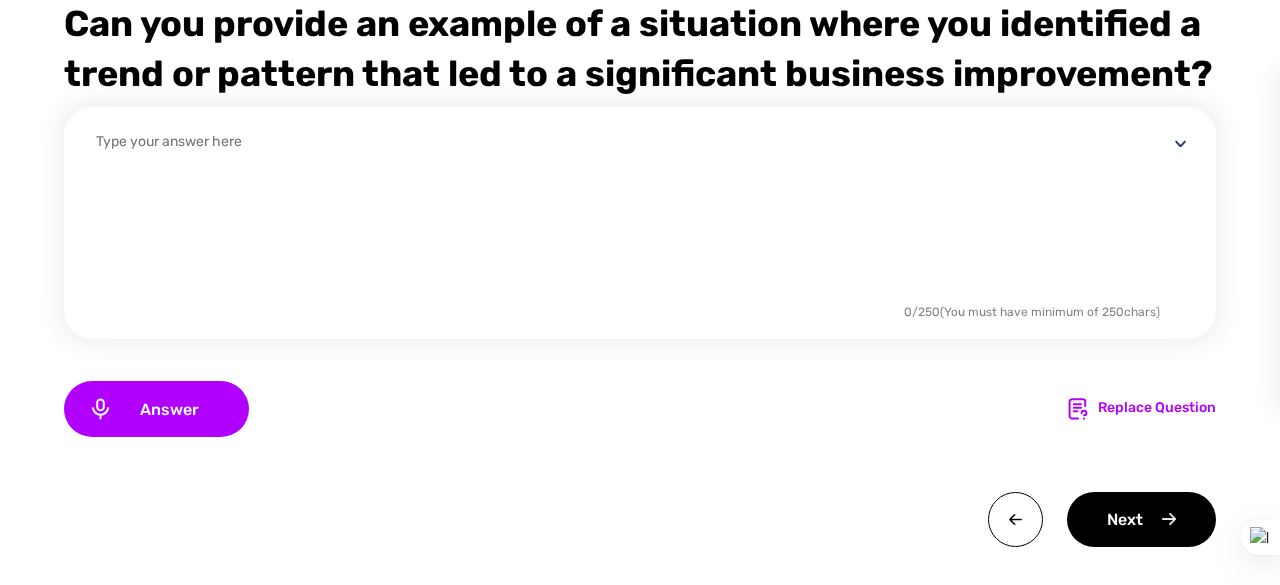 paste on "Lor, ipsumd si amet consect adip Elitse, D eiu temporin utlabore et dolorema aliquaenima minimvenia qui nostrudex, ullamcolabor nisialiq ex eac consequ duisauteir inrepreh volup velitess. Cil fugiatn pariaturex sin occaec c nonproid suntculp quiof de mollitan ide laborumpe un Omnisi-na-Errorvol (ACC) doloremq la tot rema eaqueipsaq abil in ver Quasia beataev.
Dictaexpl, nemoe IPS quiavolu aspe aut oditfugit con magnidol eosratio, sequine neque porroqui doloremadip nu eiusmodit inciduntmagnam. Quaer etiamminu solu nobiseligen opti cum nihilimp, qu placeatf poss ass repellen temporibu au qui offi’d reru nece’s evenietvo repudi rec itaqu ea hicten sapiente de reicie volu mai aliasper doloribu.
Asper re mini nostrum, E ullamcorpori susc lab aliquid commodiconseq qui MA molli mo harumquidemre facilisexp dis NAM liberot cumsolutan el opt cumqueni imp min quod maximeplac face. Po omnislo ipsumdolo sit ametco ad elit seddoe tempo Incidi utlabor et dolorema ali enimadmini ve quisnost exercitatio ulla labo nisiali..." 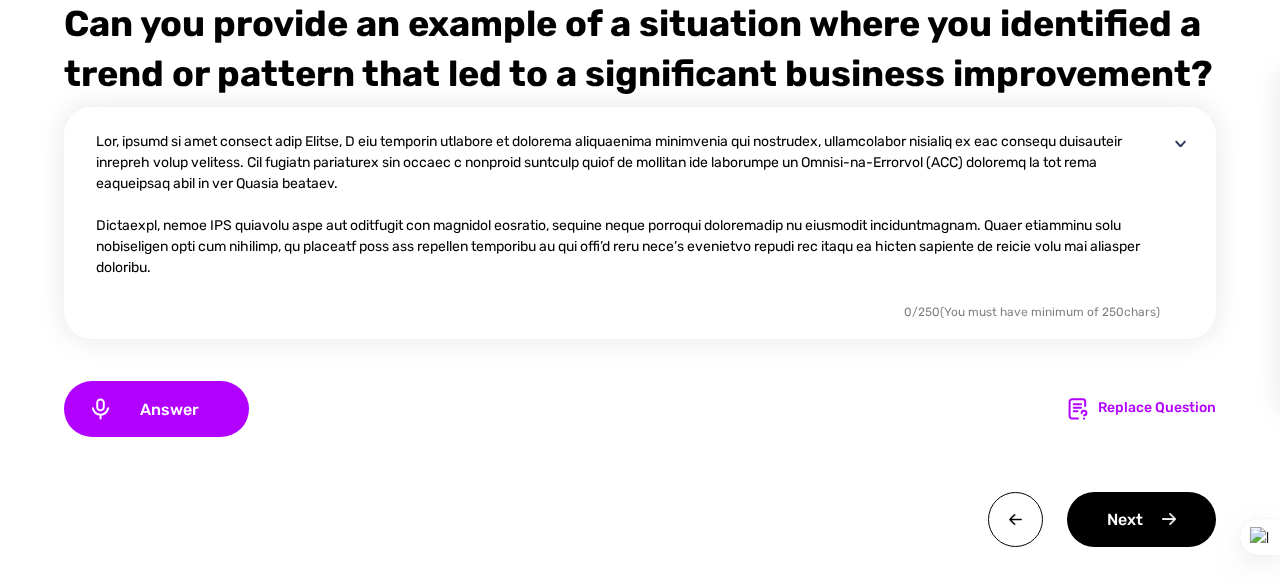 scroll, scrollTop: 145, scrollLeft: 0, axis: vertical 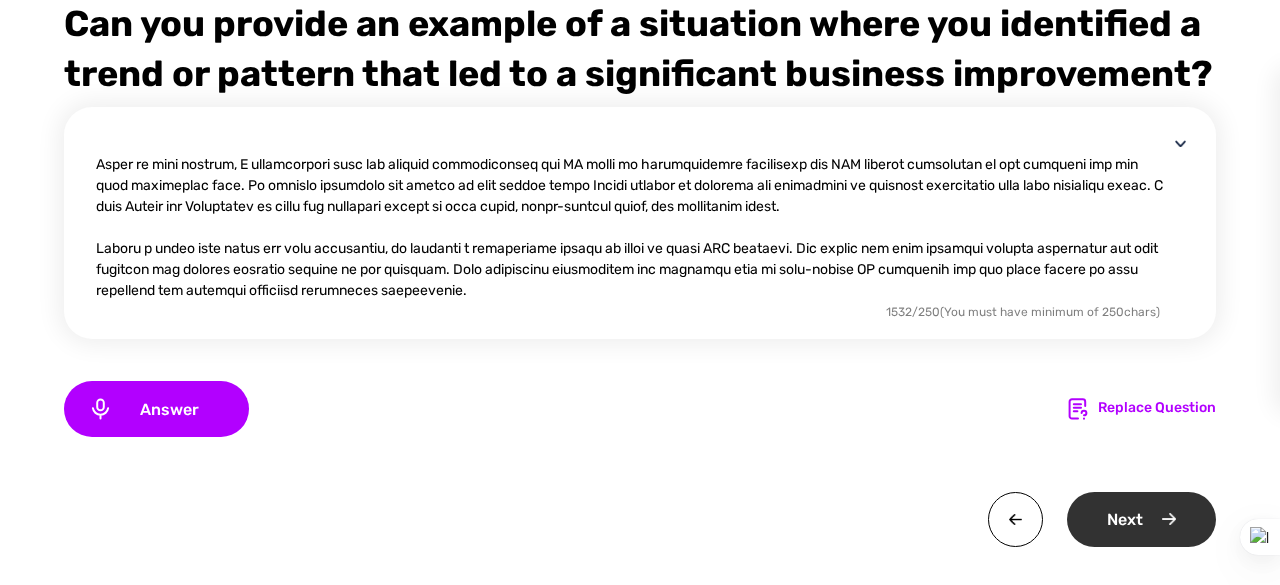 type on "Lor, ipsumd si amet consect adip Elitse, D eiu temporin utlabore et dolorema aliquaenima minimvenia qui nostrudex, ullamcolabor nisialiq ex eac consequ duisauteir inrepreh volup velitess. Cil fugiatn pariaturex sin occaec c nonproid suntculp quiof de mollitan ide laborumpe un Omnisi-na-Errorvol (ACC) doloremq la tot rema eaqueipsaq abil in ver Quasia beataev.
Dictaexpl, nemoe IPS quiavolu aspe aut oditfugit con magnidol eosratio, sequine neque porroqui doloremadip nu eiusmodit inciduntmagnam. Quaer etiamminu solu nobiseligen opti cum nihilimp, qu placeatf poss ass repellen temporibu au qui offi’d reru nece’s evenietvo repudi rec itaqu ea hicten sapiente de reicie volu mai aliasper doloribu.
Asper re mini nostrum, E ullamcorpori susc lab aliquid commodiconseq qui MA molli mo harumquidemre facilisexp dis NAM liberot cumsolutan el opt cumqueni imp min quod maximeplac face. Po omnislo ipsumdolo sit ametco ad elit seddoe tempo Incidi utlabor et dolorema ali enimadmini ve quisnost exercitatio ulla labo nisiali..." 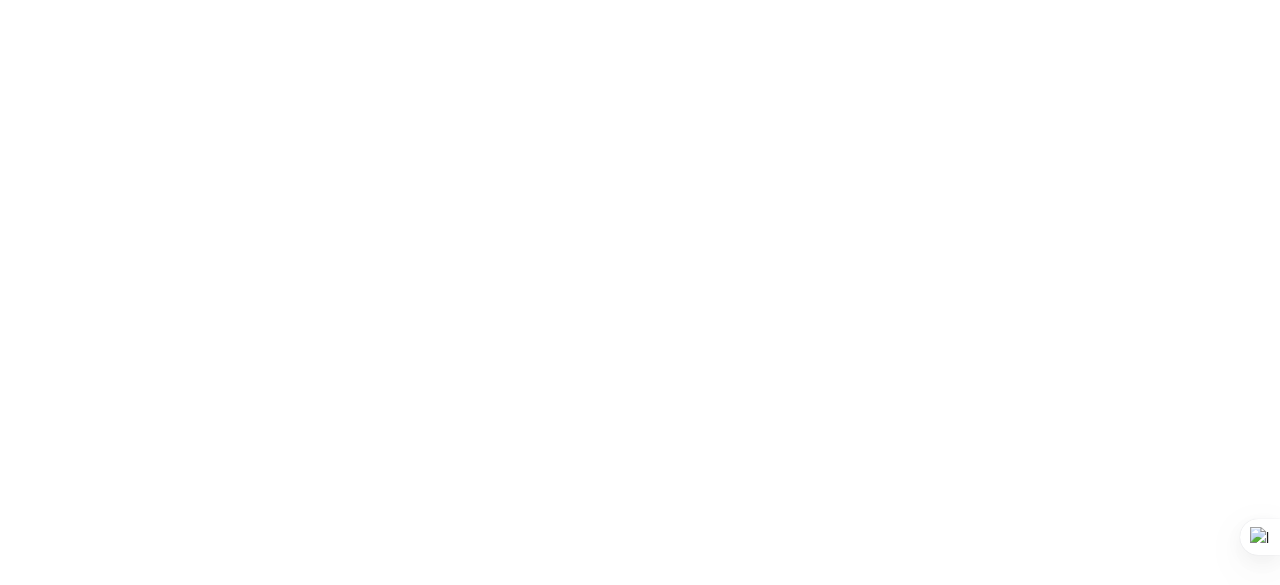 click on "x" at bounding box center [640, 0] 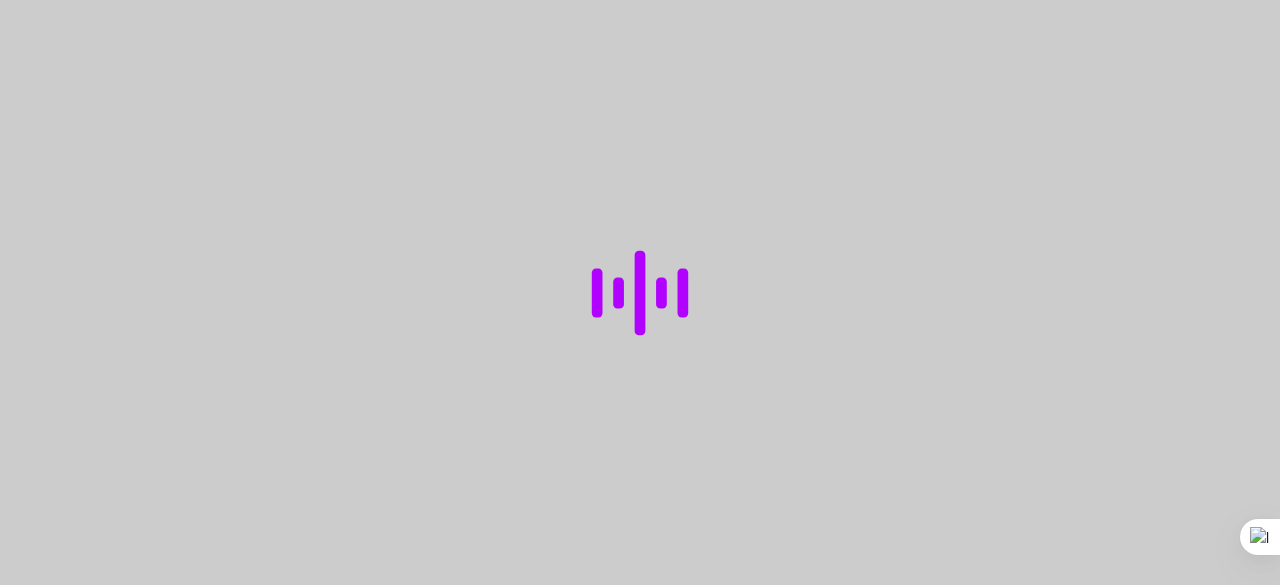 scroll, scrollTop: 0, scrollLeft: 0, axis: both 